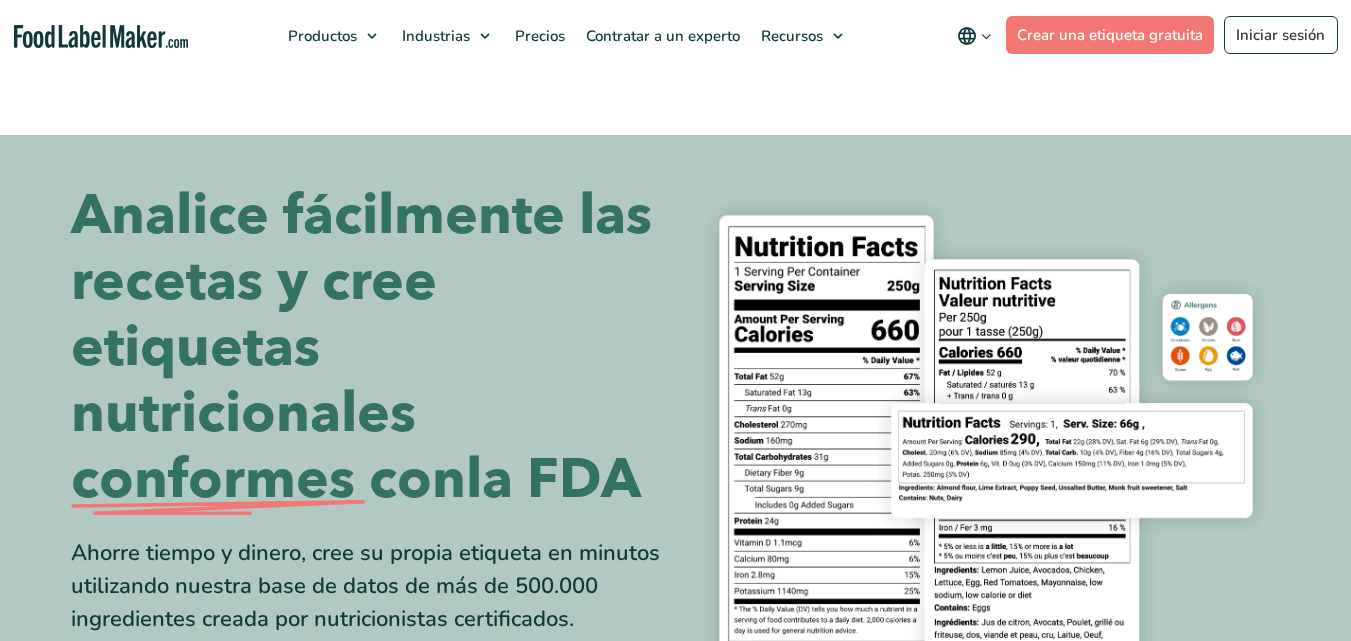 scroll, scrollTop: 0, scrollLeft: 0, axis: both 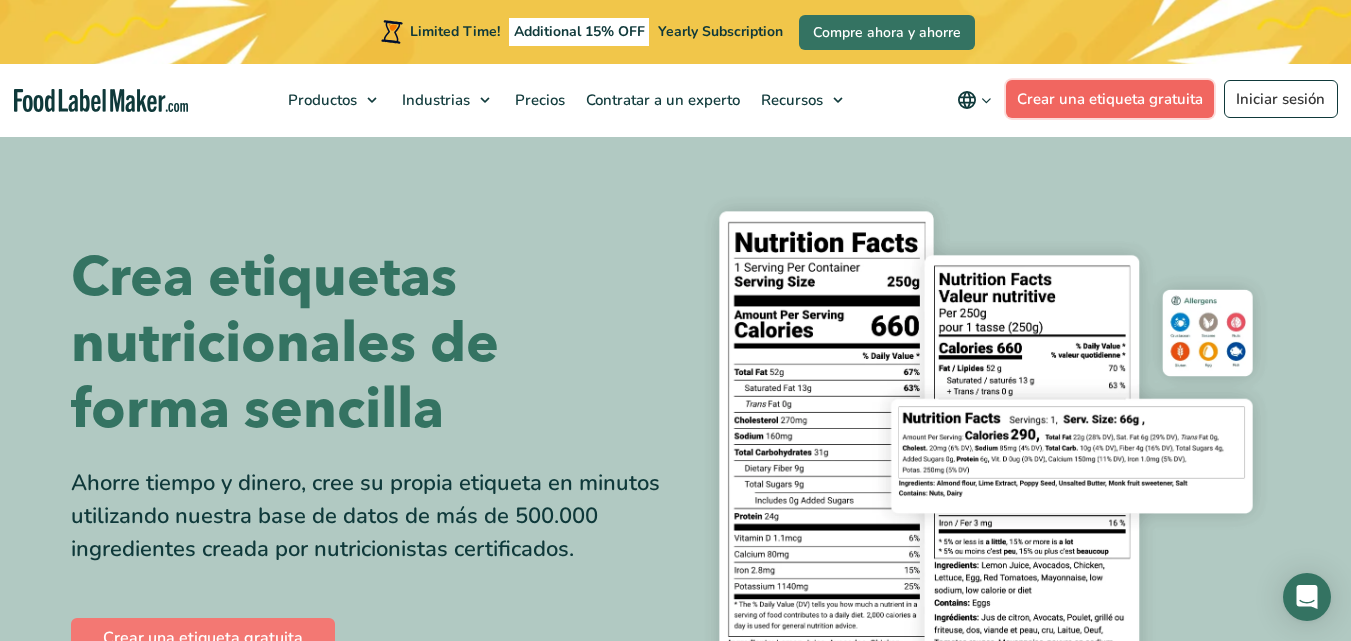 click on "Crear una etiqueta gratuita" at bounding box center (1110, 99) 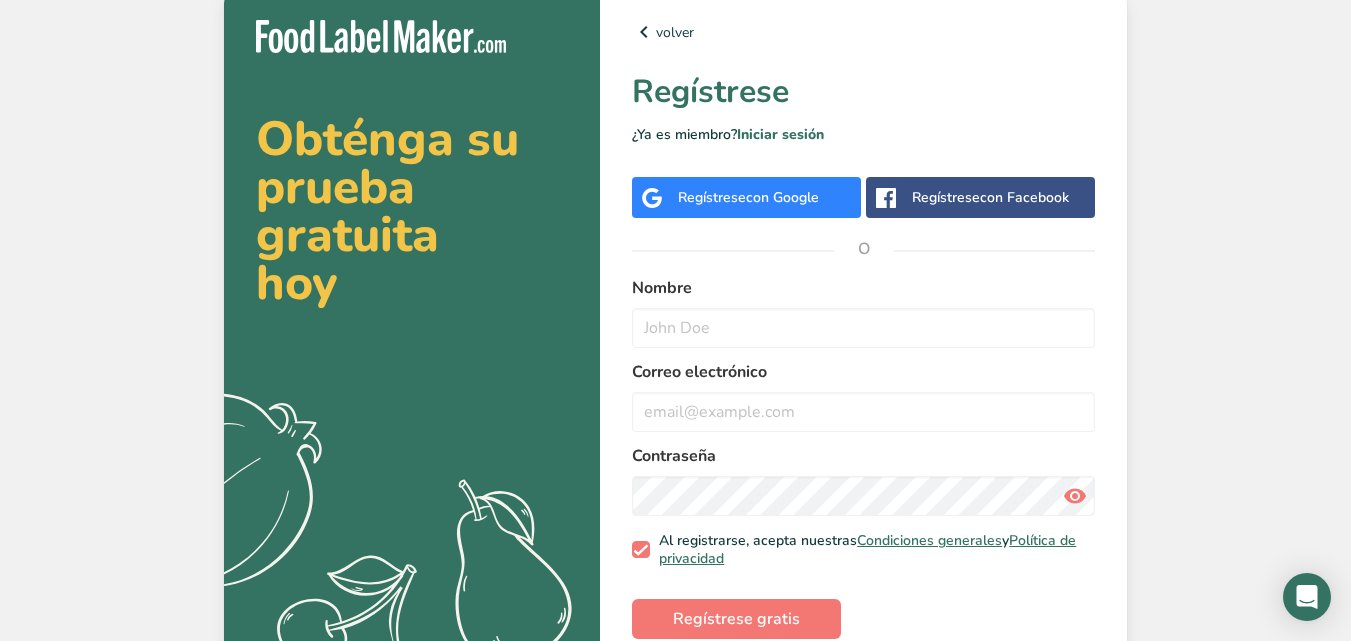 scroll, scrollTop: 0, scrollLeft: 0, axis: both 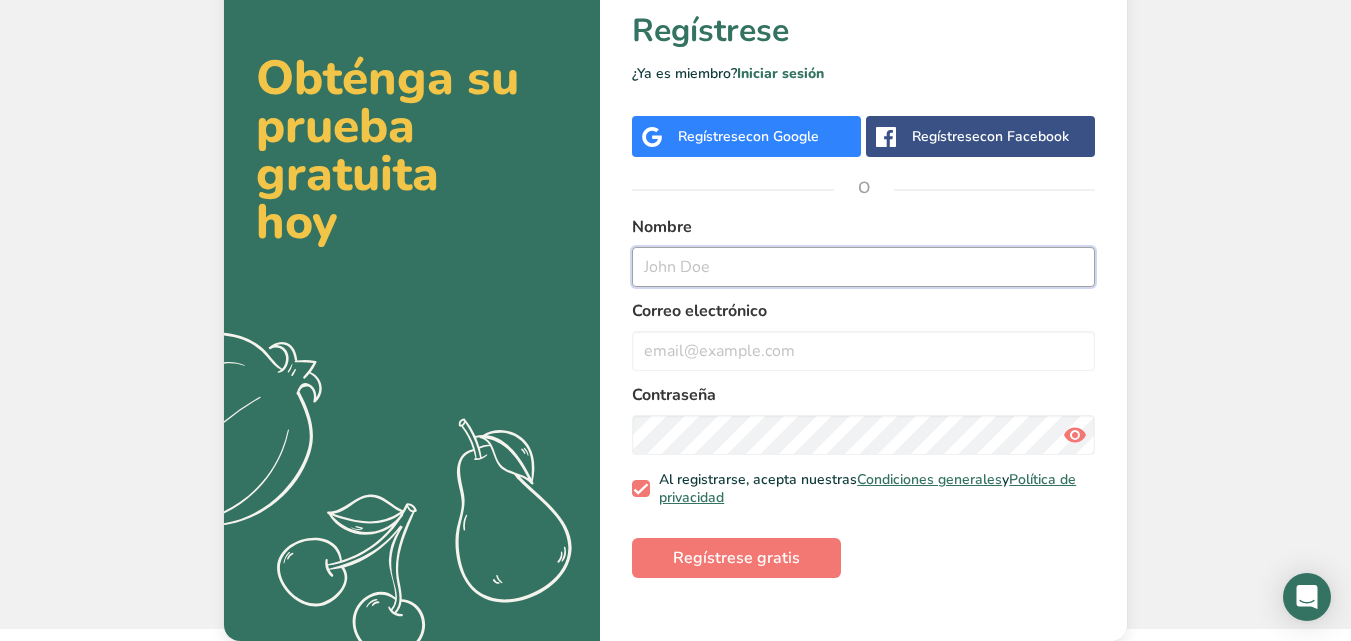 click at bounding box center (863, 267) 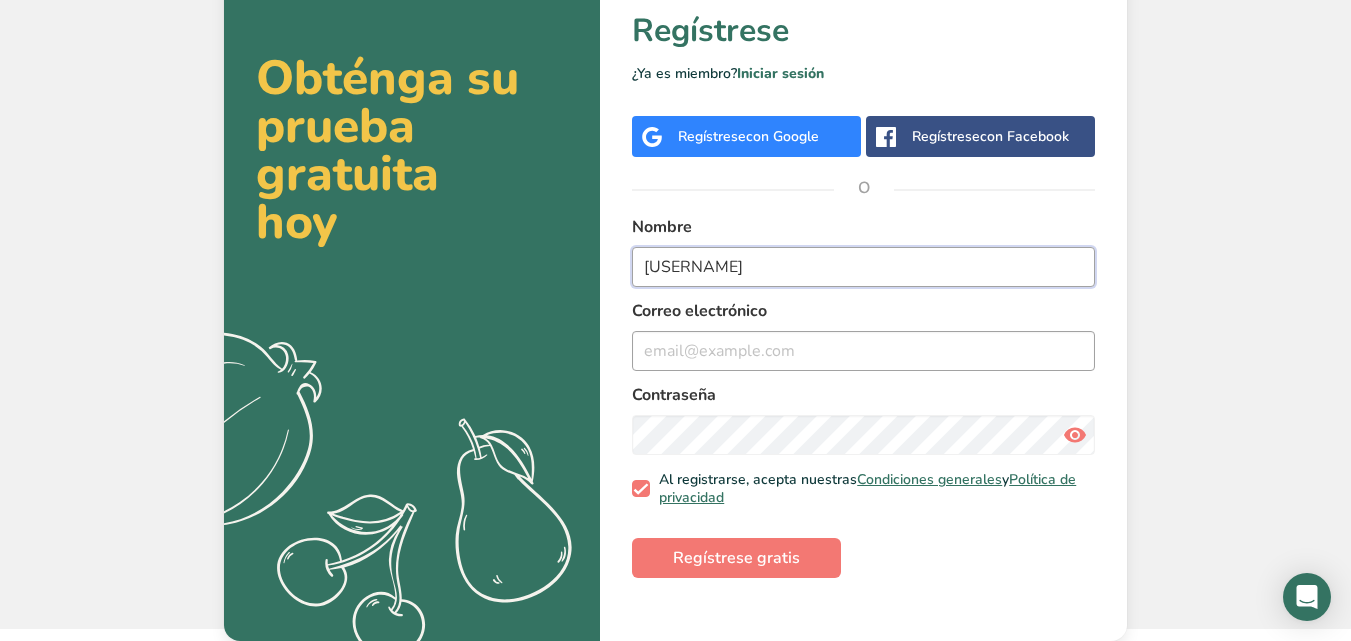 type on "[USERNAME]" 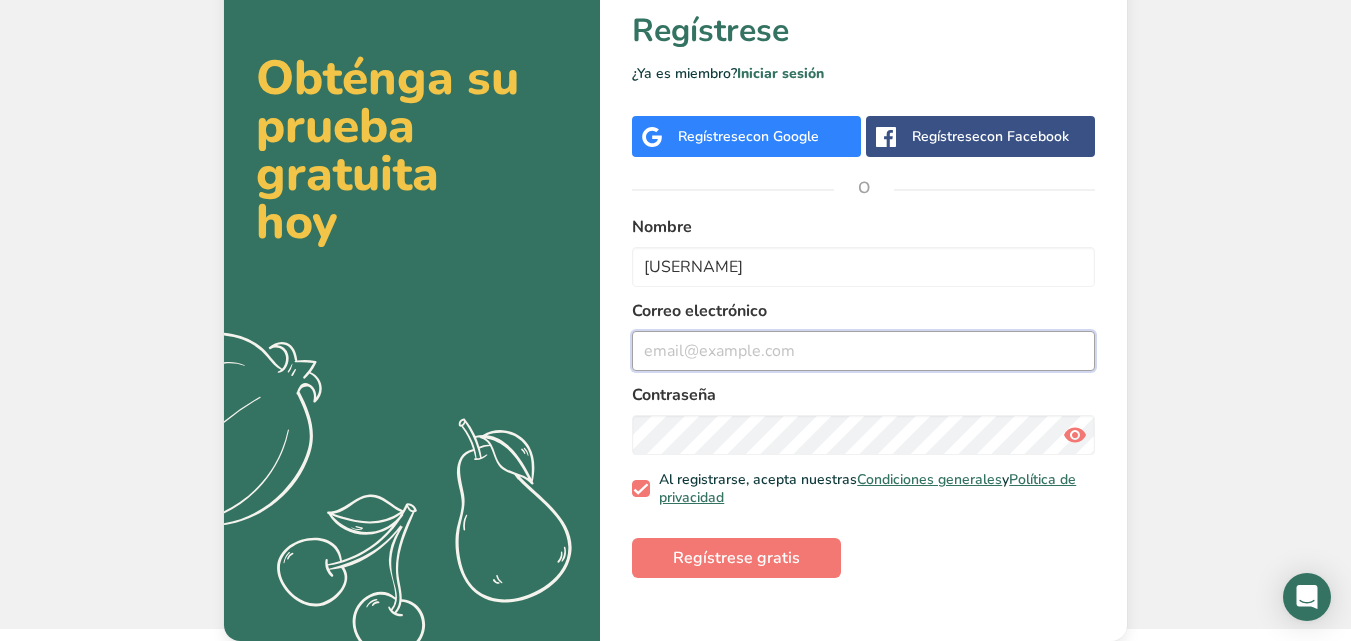 click at bounding box center [863, 351] 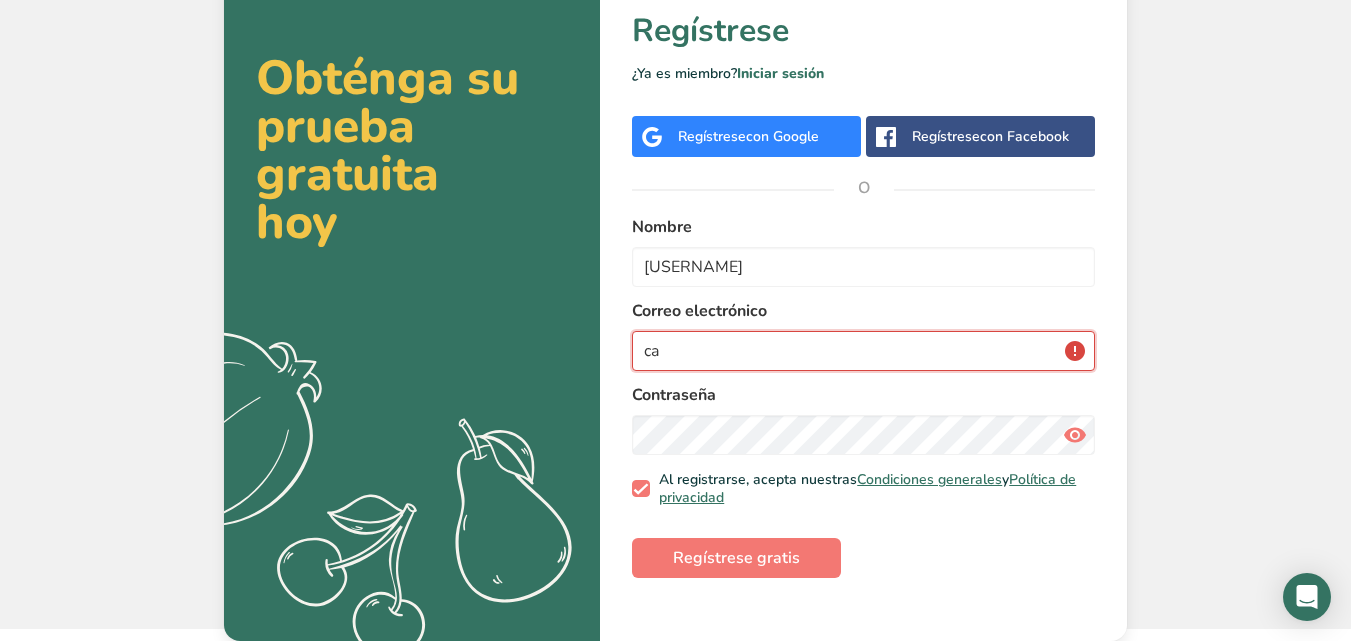 type on "c" 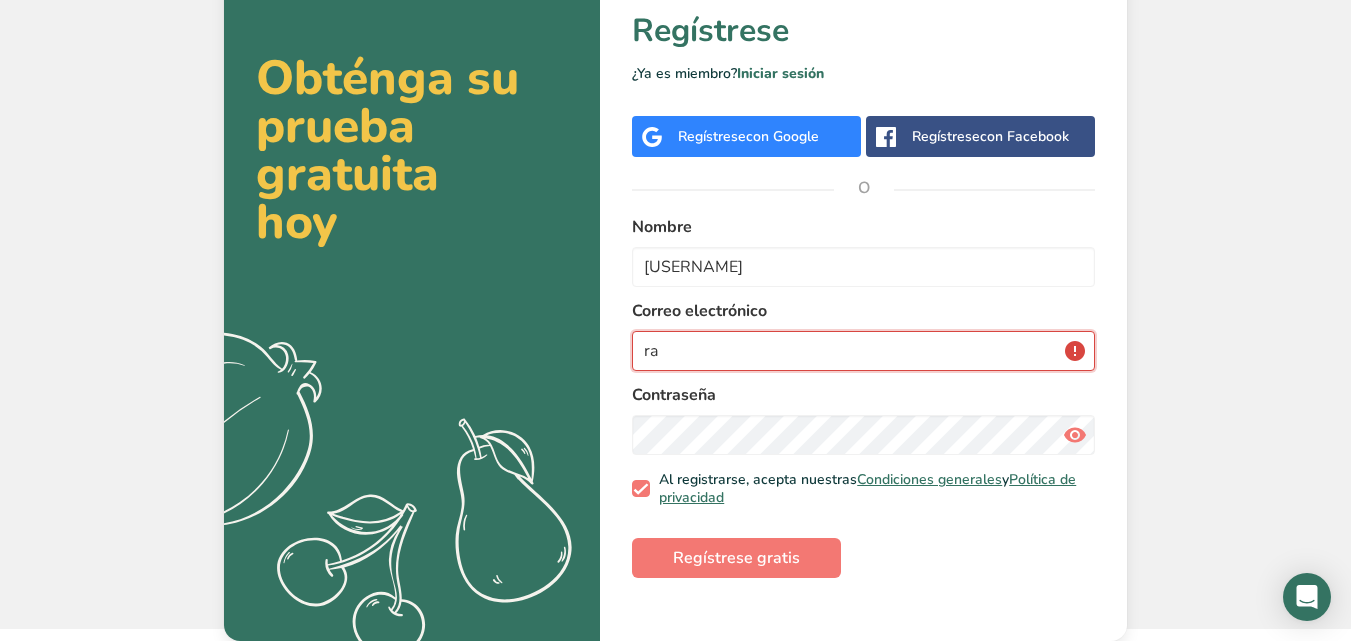 type on "r" 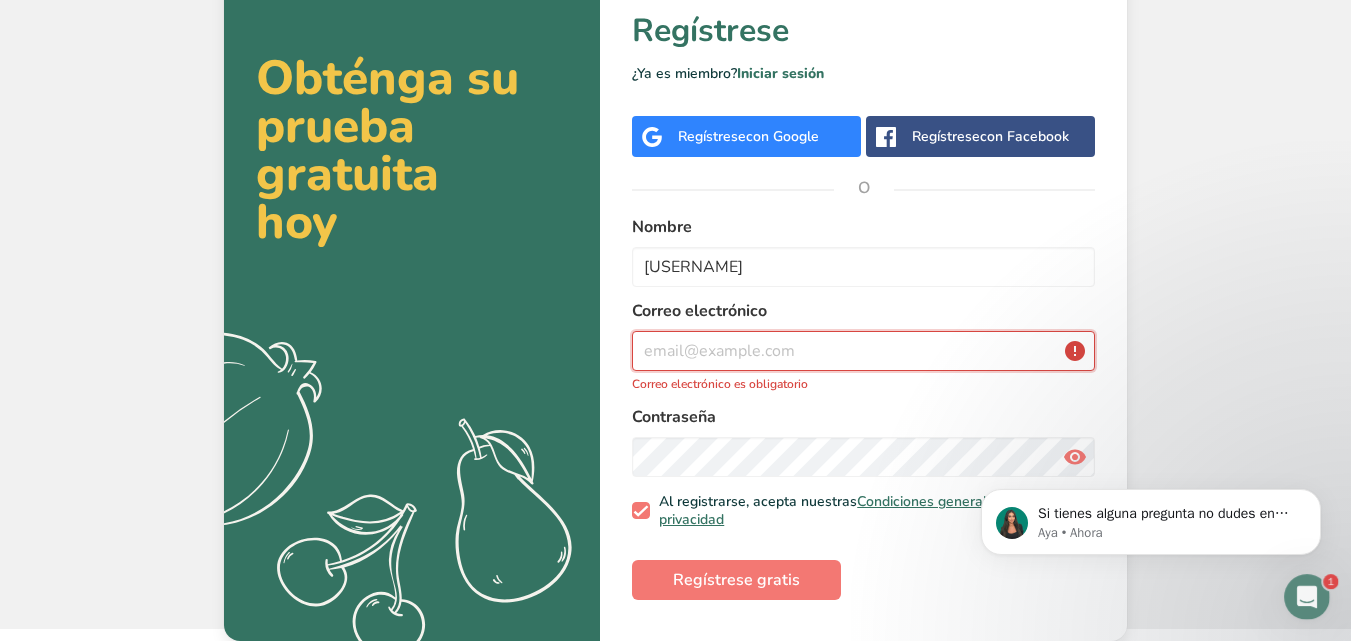 scroll, scrollTop: 0, scrollLeft: 0, axis: both 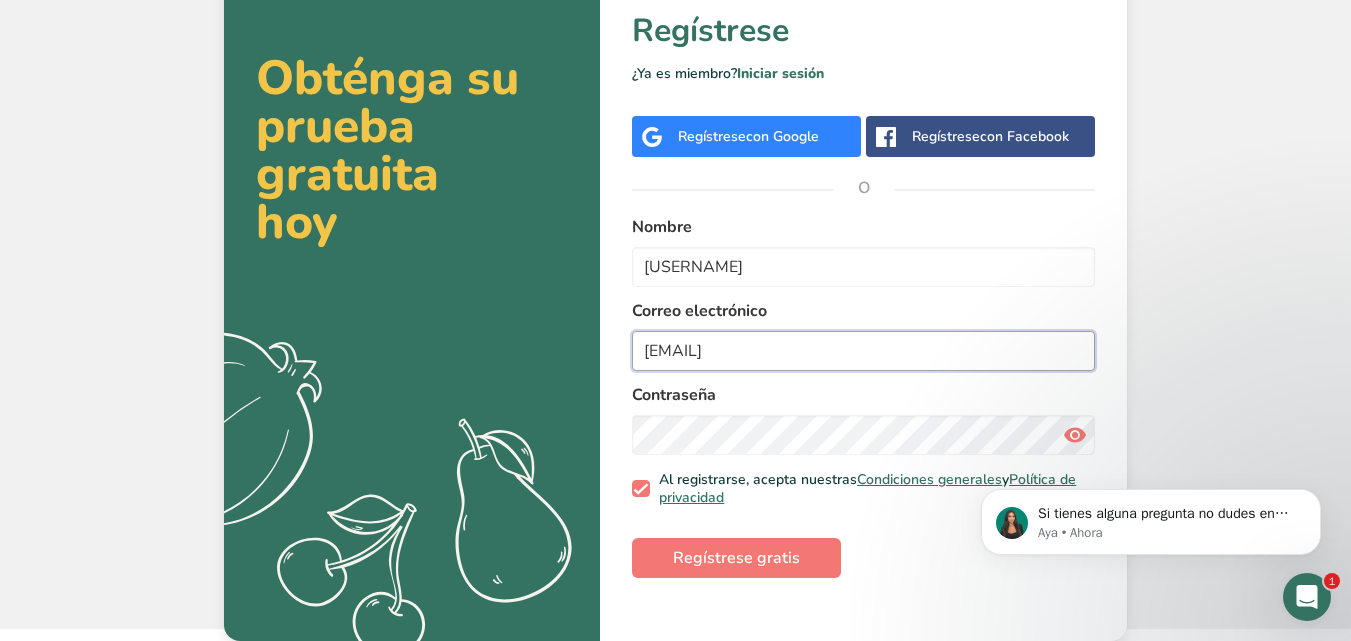 type on "[EMAIL]" 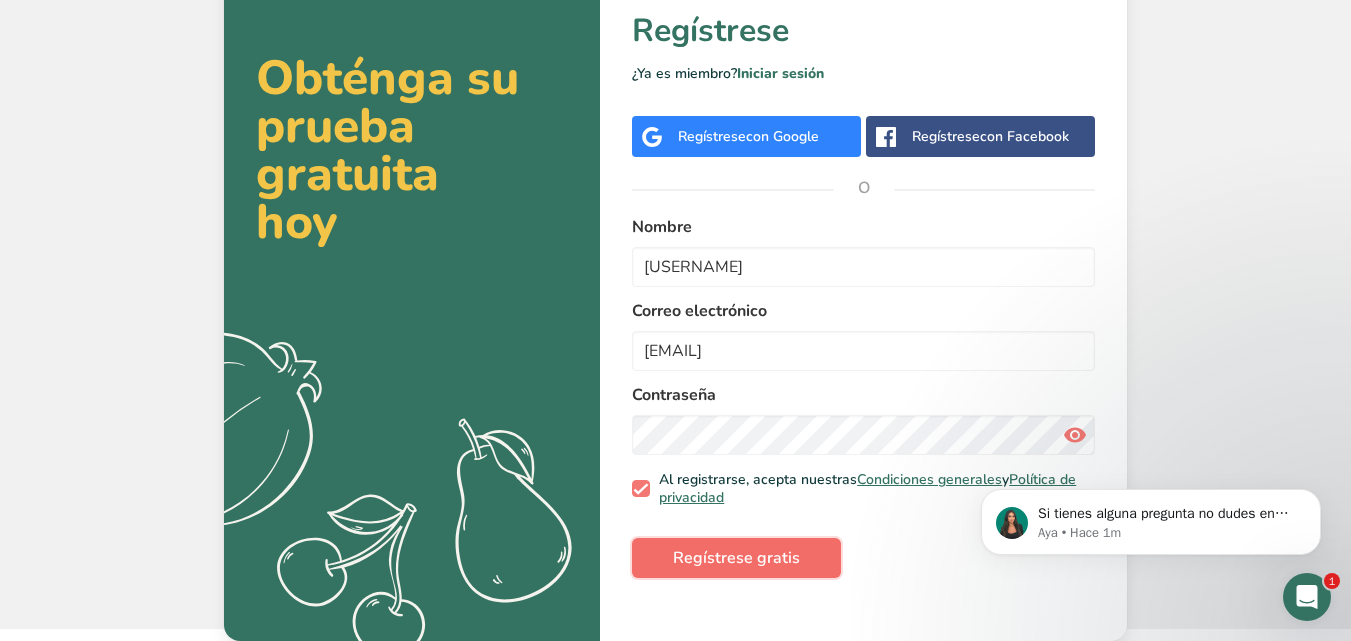 click on "Regístrese gratis" at bounding box center [736, 558] 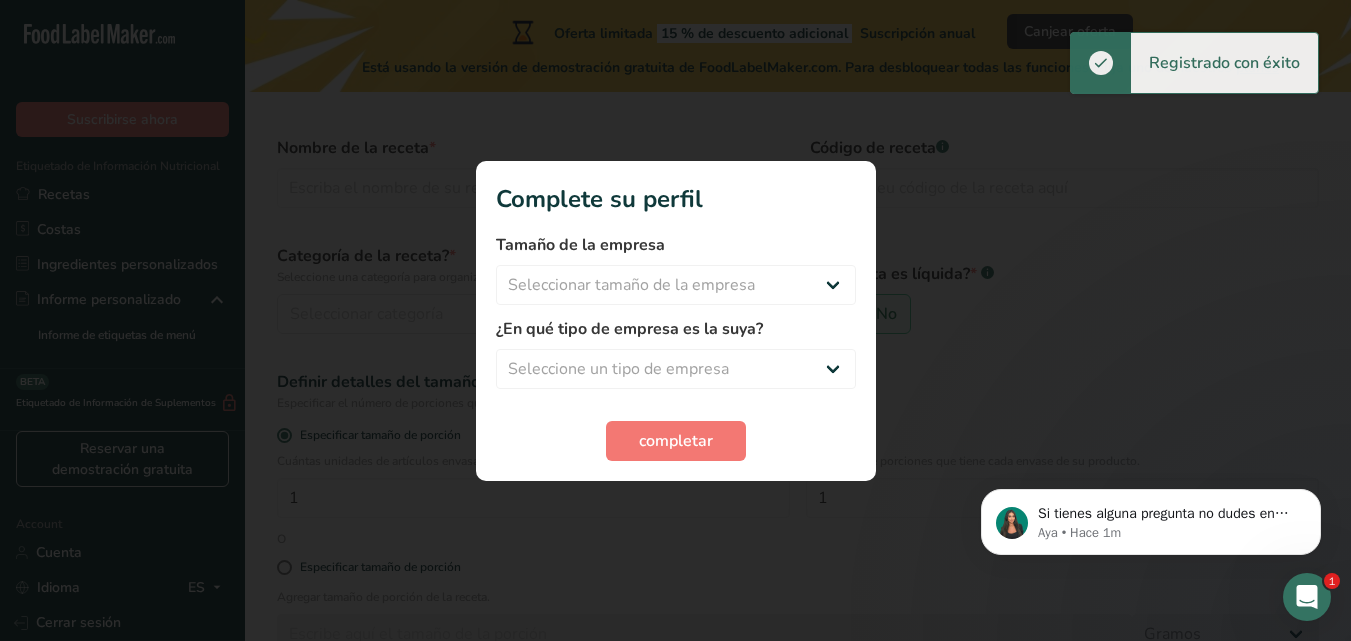 scroll, scrollTop: 0, scrollLeft: 0, axis: both 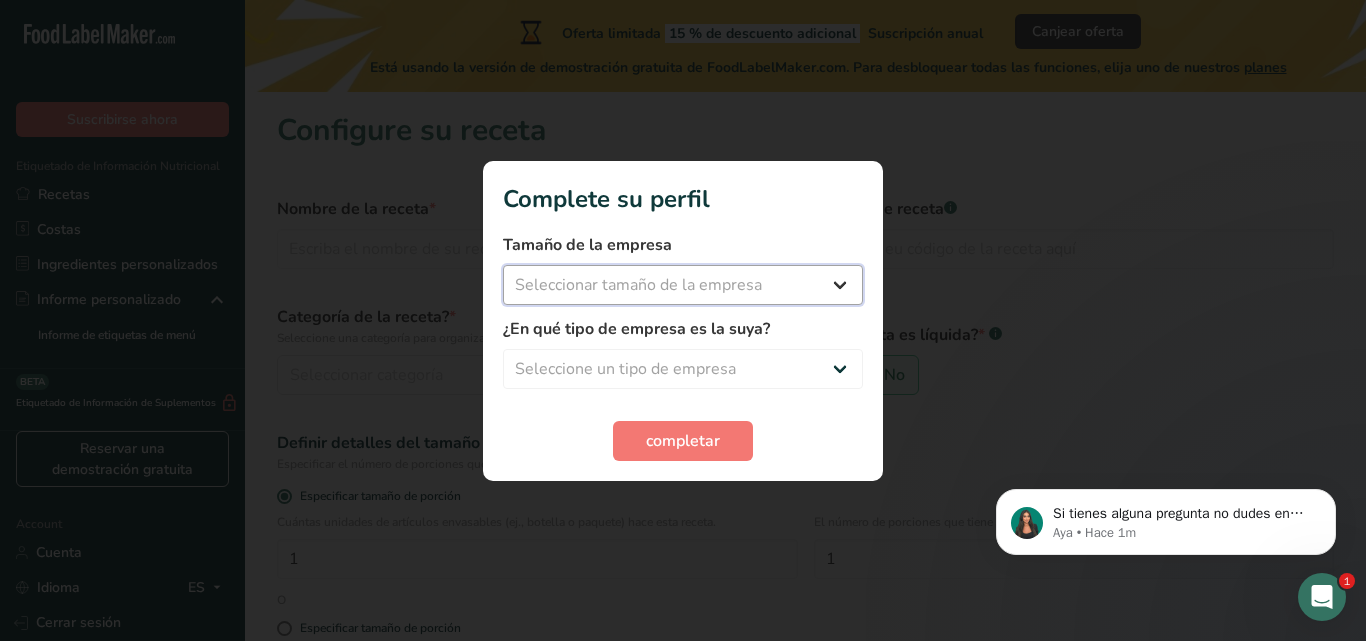 click on "Seleccionar tamaño de la empresa
Menos de 10 empleados
De 10 a 50 empleados
De 51 a 500 empleados
Más de 500 empleados" at bounding box center (683, 285) 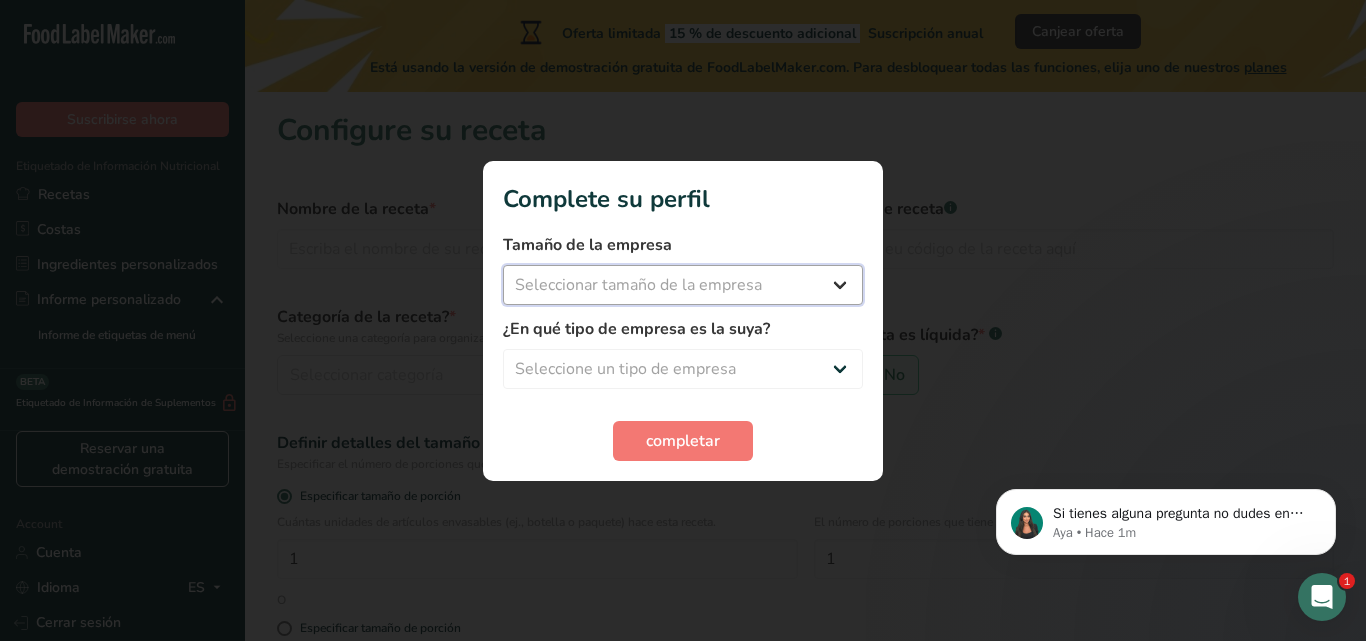 select on "1" 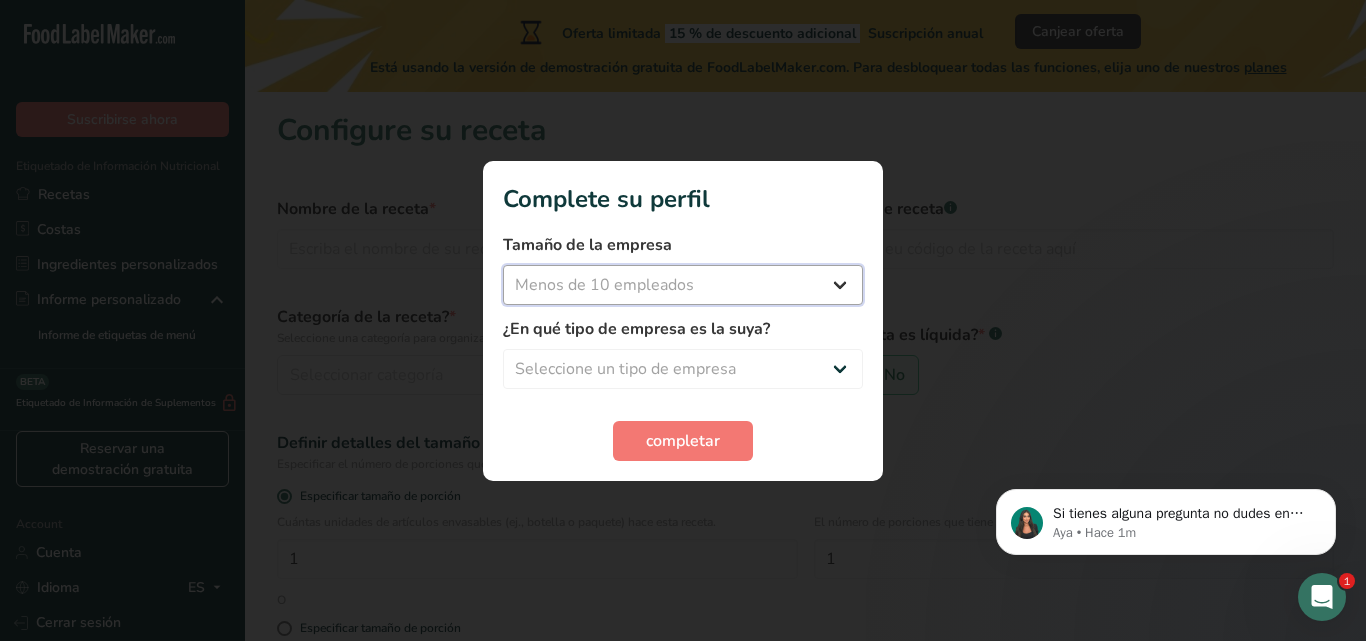 click on "Seleccionar tamaño de la empresa
Menos de 10 empleados
De 10 a 50 empleados
De 51 a 500 empleados
Más de 500 empleados" at bounding box center [683, 285] 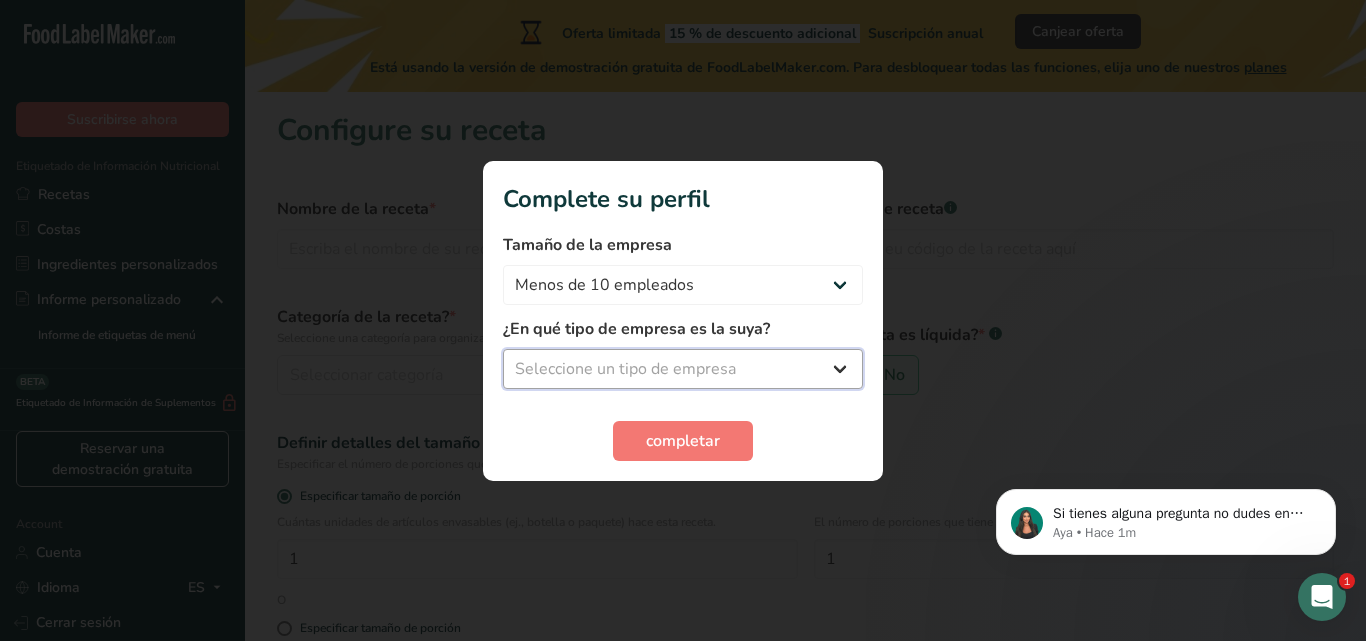 click on "Seleccione un tipo de empresa
Fabricante de alimentos envasados
Restaurante y cafetería
Panadería
Empresa de comidas preparadas y cáterin
Nutricionista
Bloguero gastronómico
Entrenador personal
Otro" at bounding box center [683, 369] 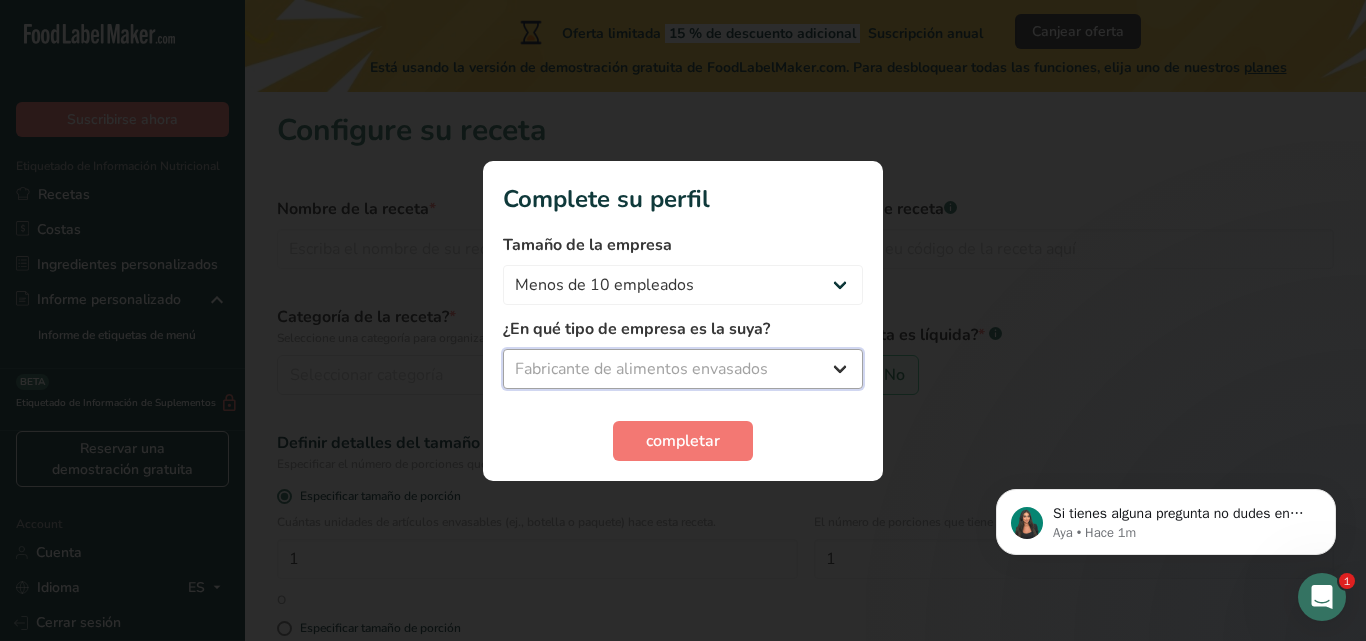 click on "Seleccione un tipo de empresa
Fabricante de alimentos envasados
Restaurante y cafetería
Panadería
Empresa de comidas preparadas y cáterin
Nutricionista
Bloguero gastronómico
Entrenador personal
Otro" at bounding box center (683, 369) 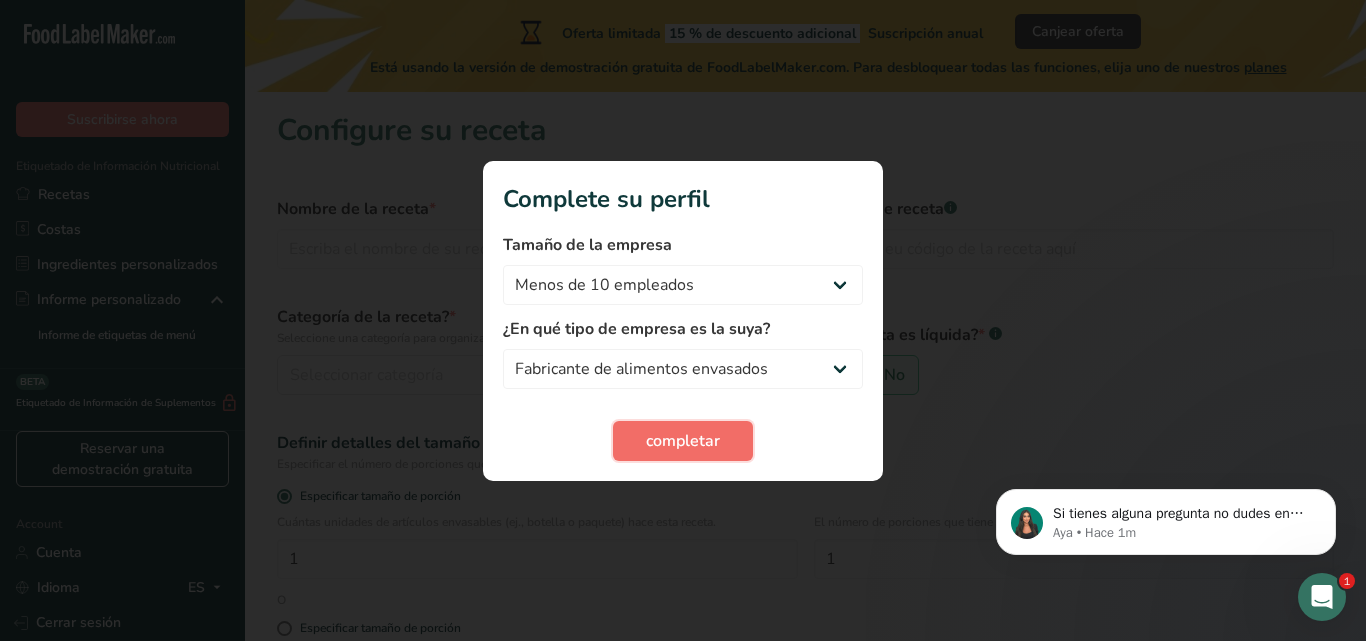 click on "completar" at bounding box center (683, 441) 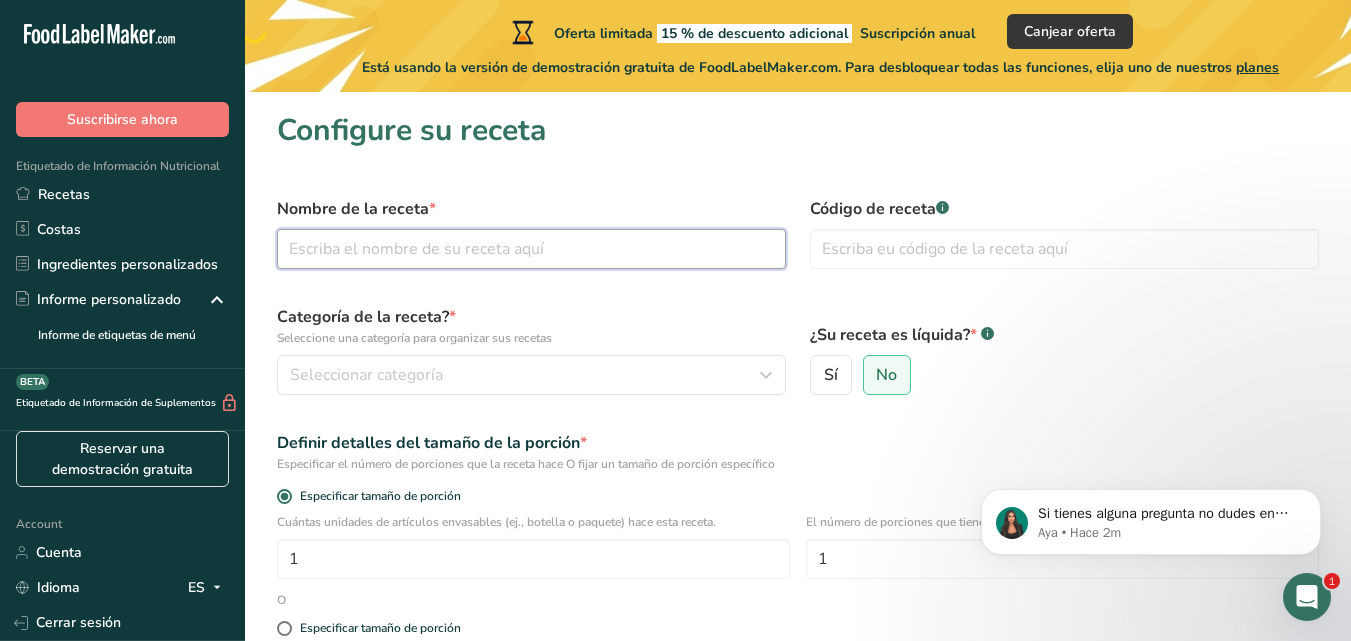 click at bounding box center (531, 249) 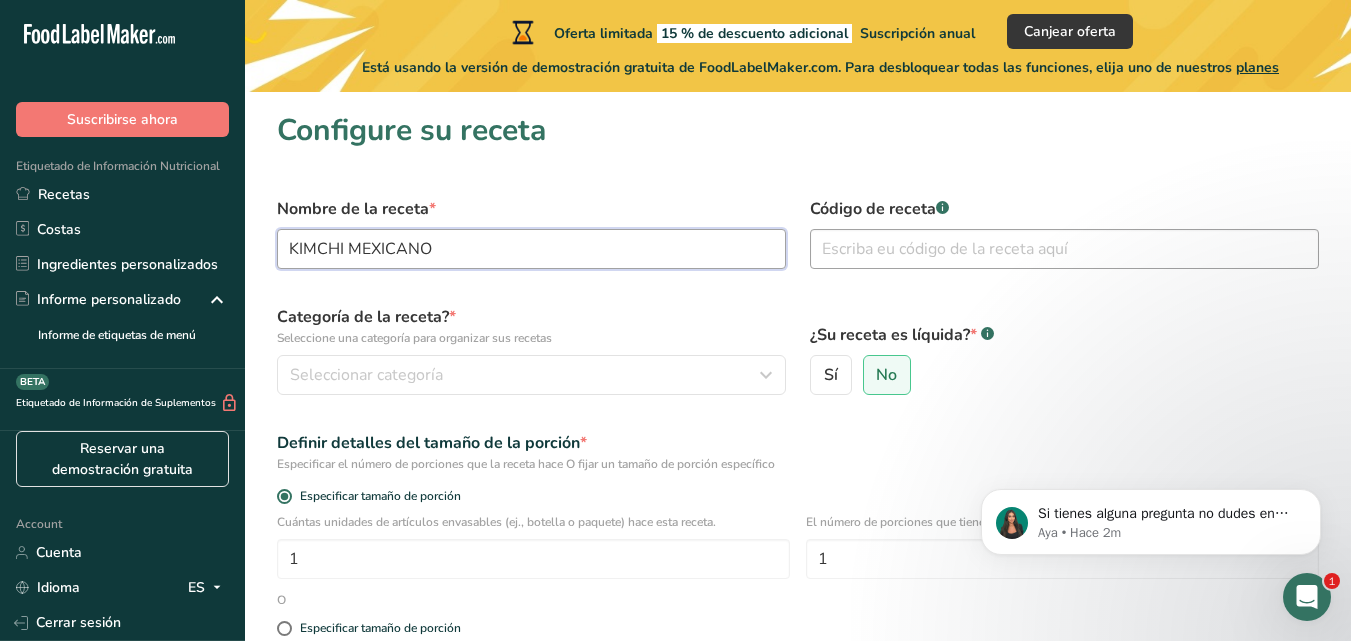 type on "KIMCHI MEXICANO" 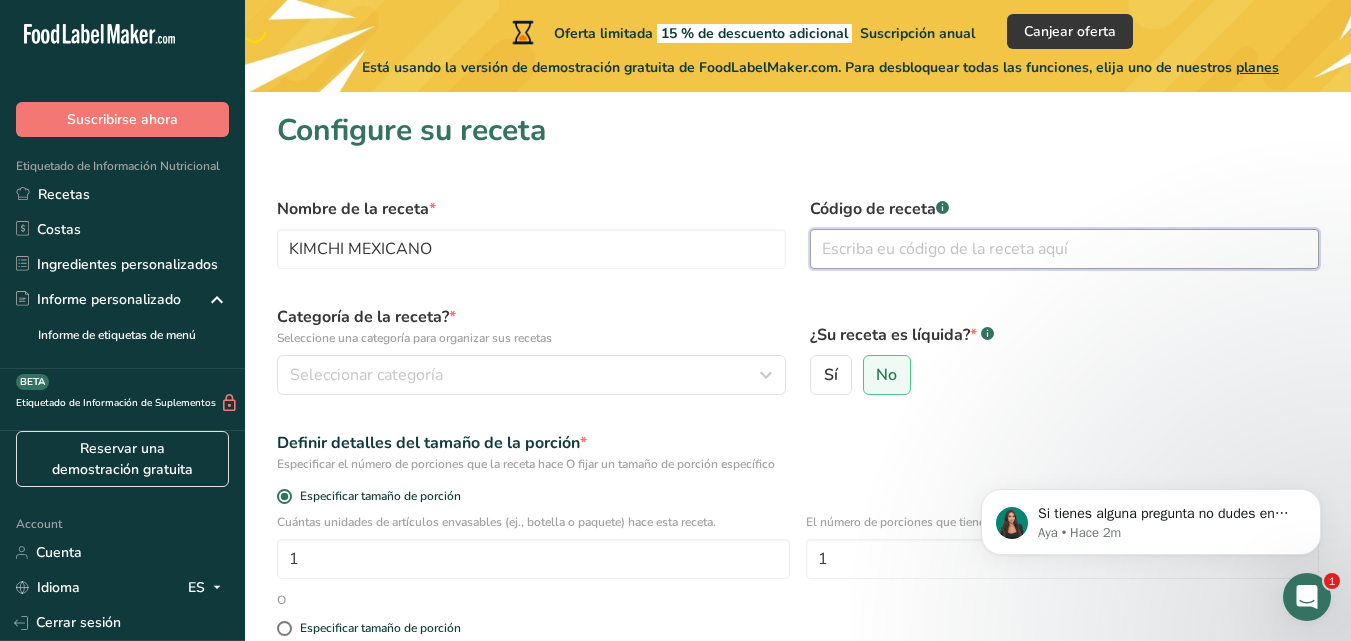 click at bounding box center [1064, 249] 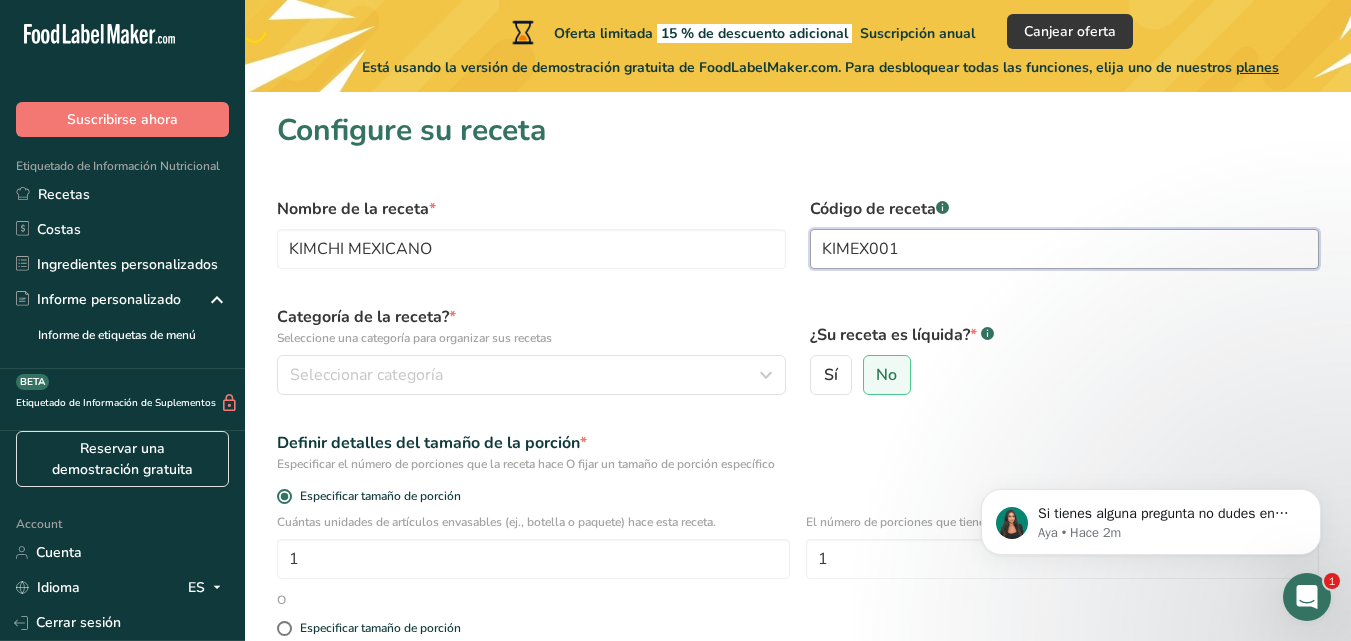type on "KIMEX001" 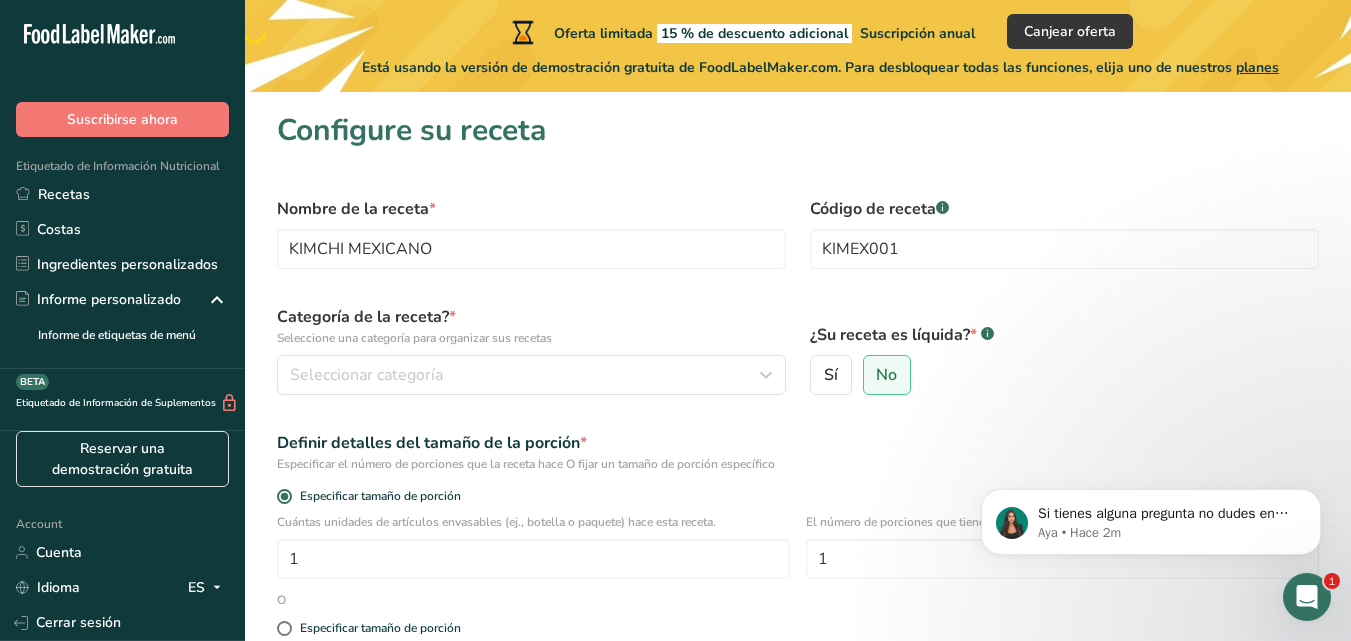 click on "Categoría de la receta? *
Seleccione una categoría para organizar sus recetas" at bounding box center [531, 326] 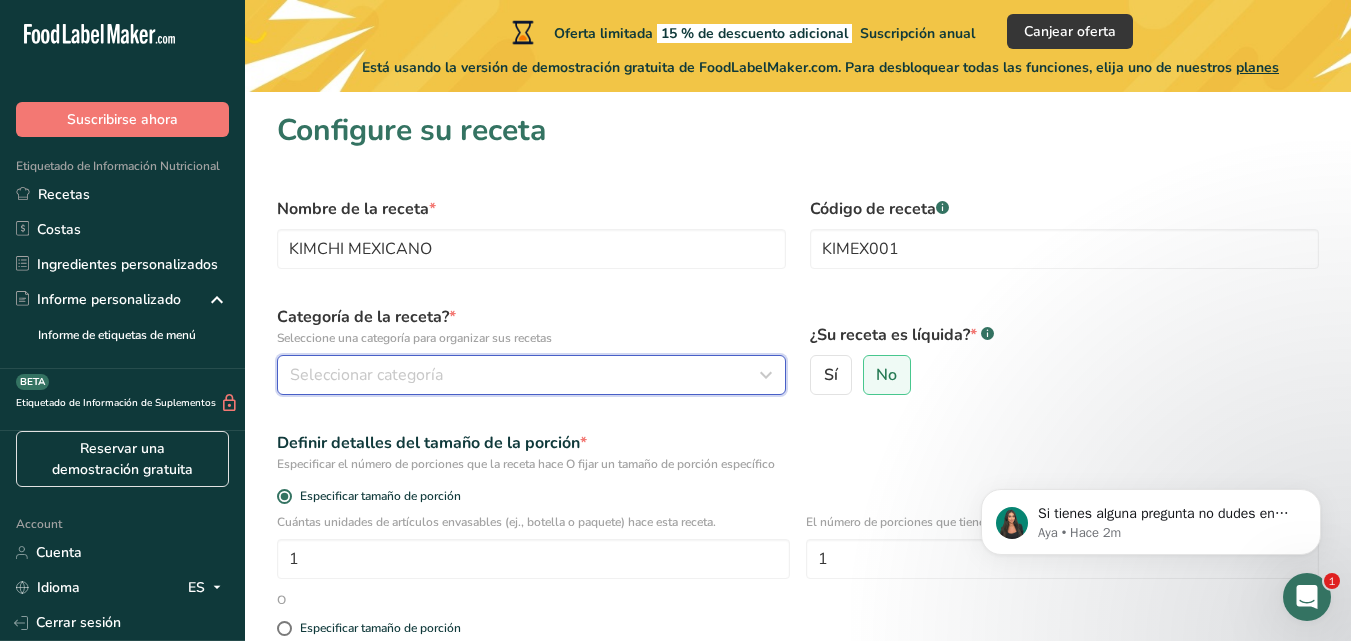 click on "Seleccionar categoría" at bounding box center [525, 375] 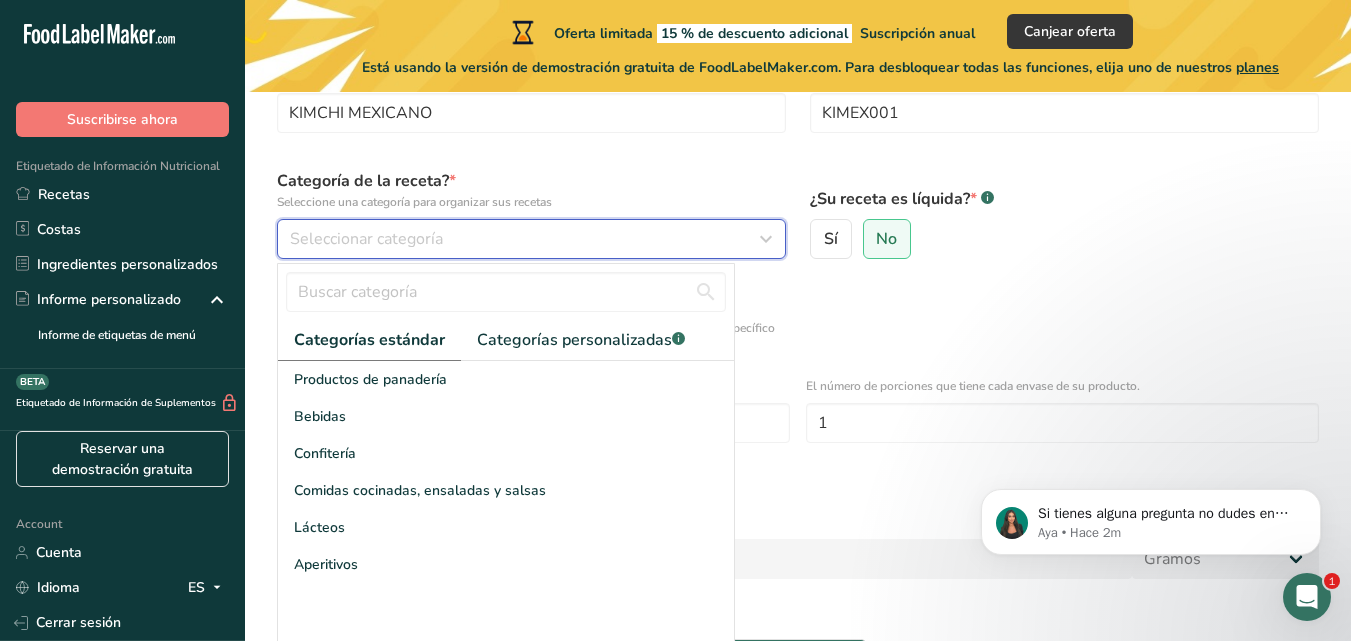 scroll, scrollTop: 163, scrollLeft: 0, axis: vertical 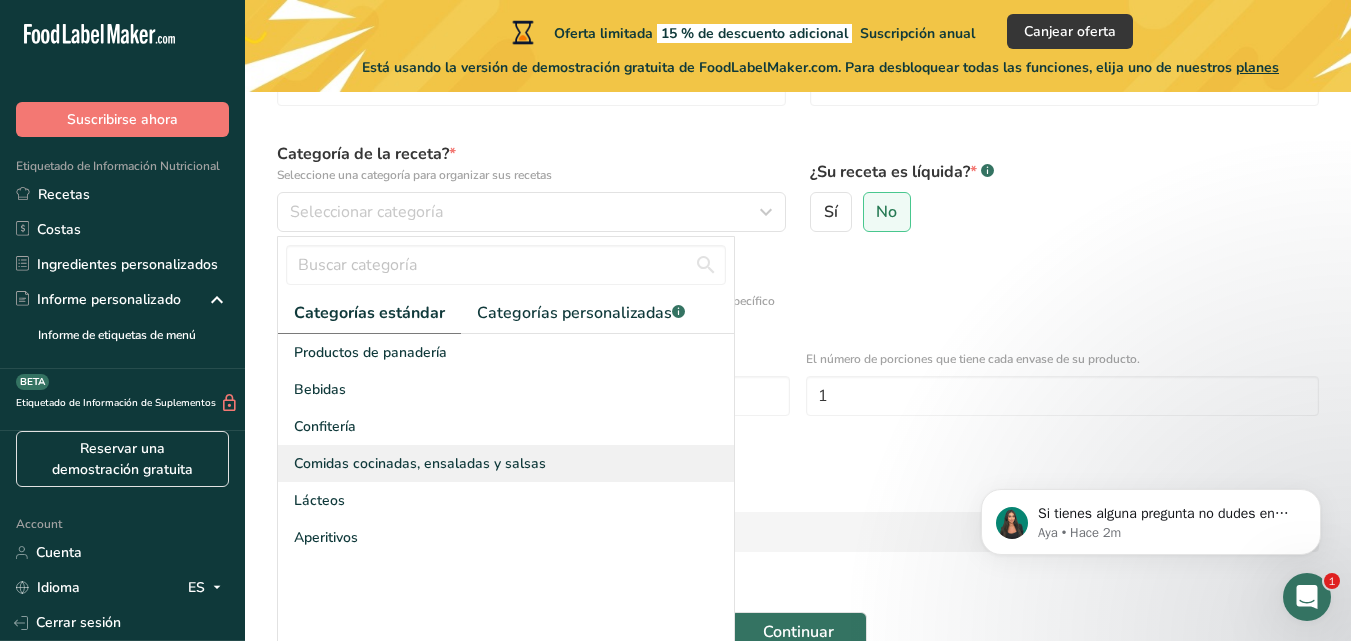 click on "Comidas cocinadas, ensaladas y salsas" at bounding box center (420, 463) 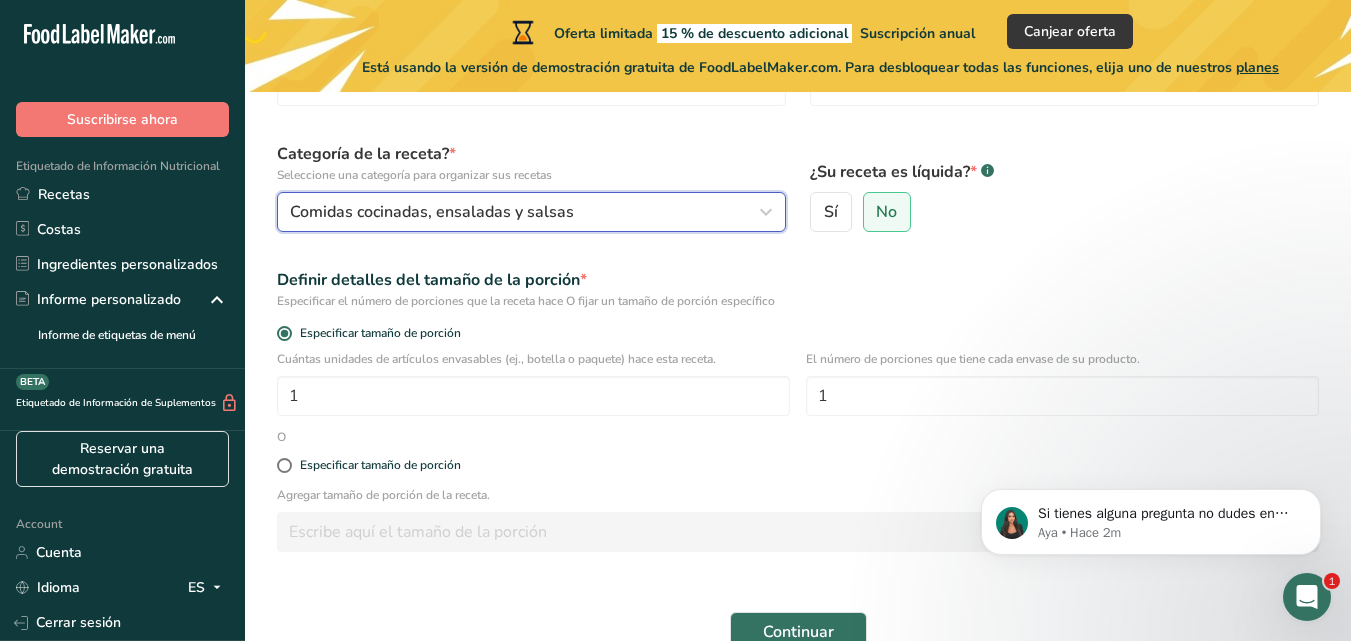 click at bounding box center (766, 212) 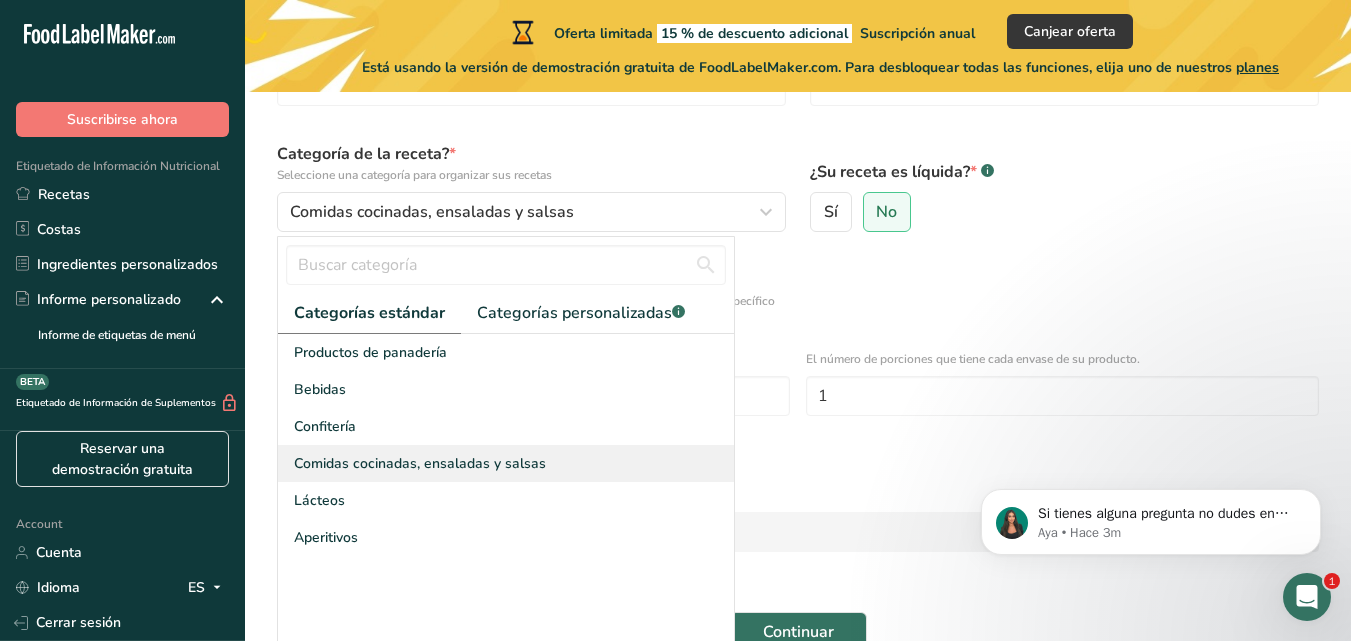 click on "Comidas cocinadas, ensaladas y salsas" at bounding box center [420, 463] 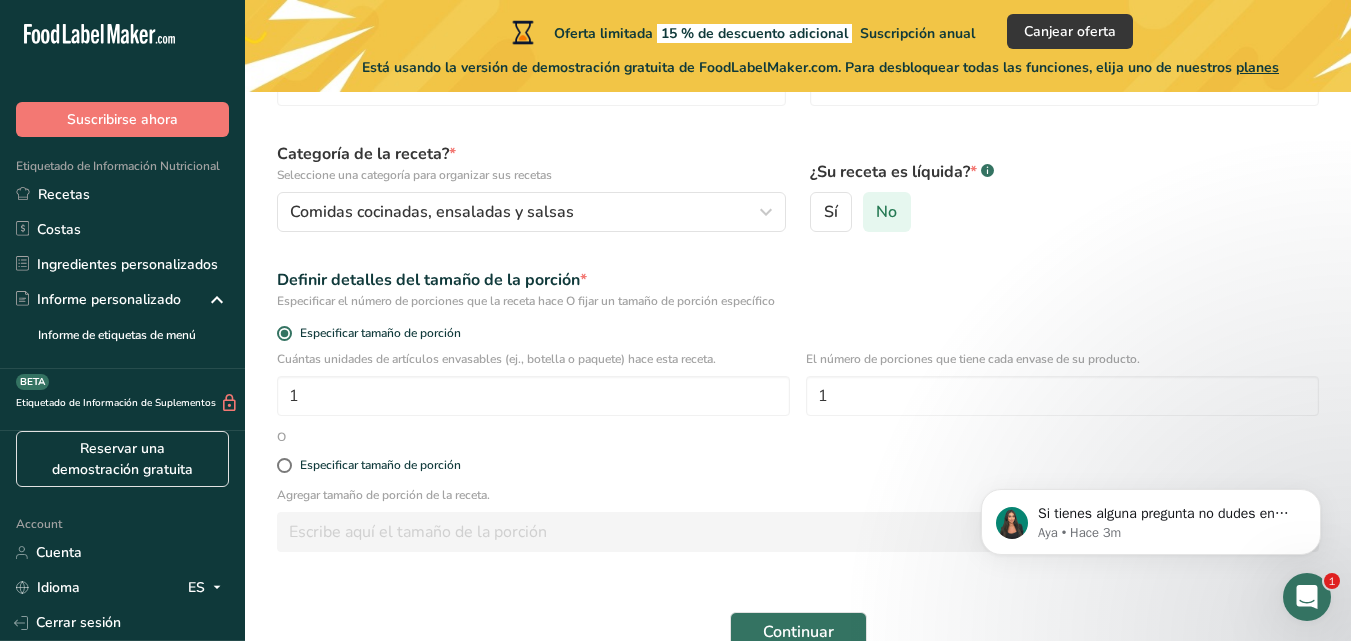 click on "No" at bounding box center [886, 212] 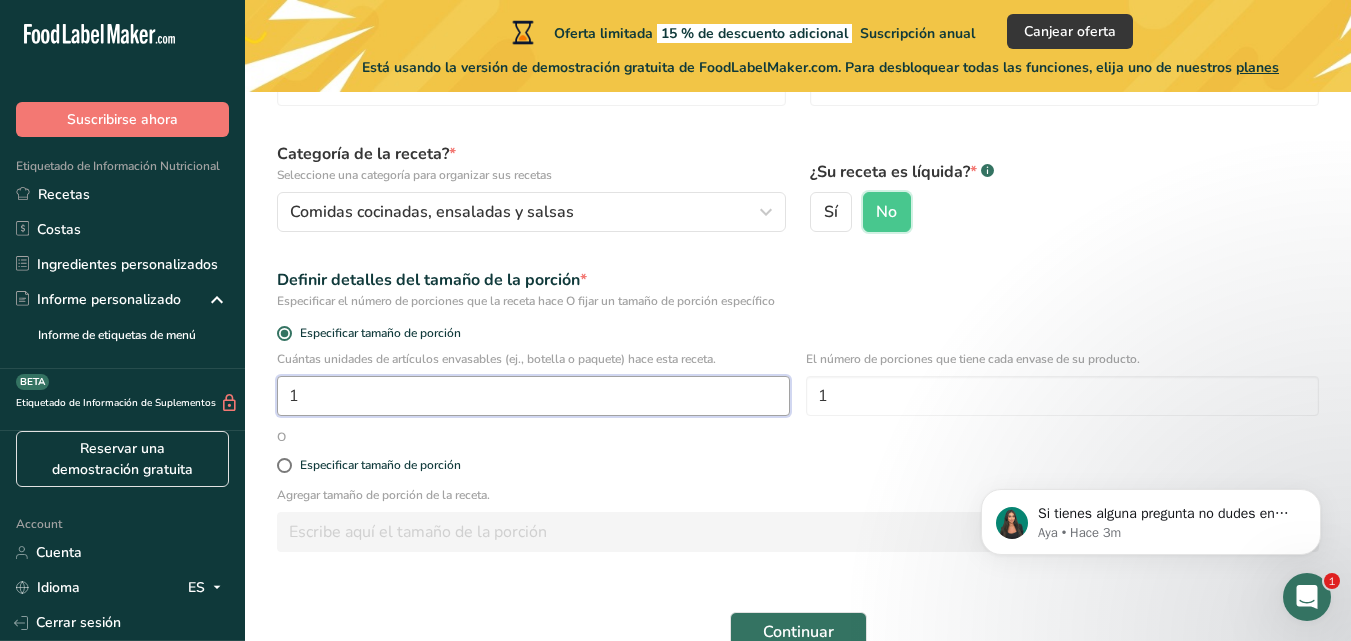 click on "1" at bounding box center (533, 396) 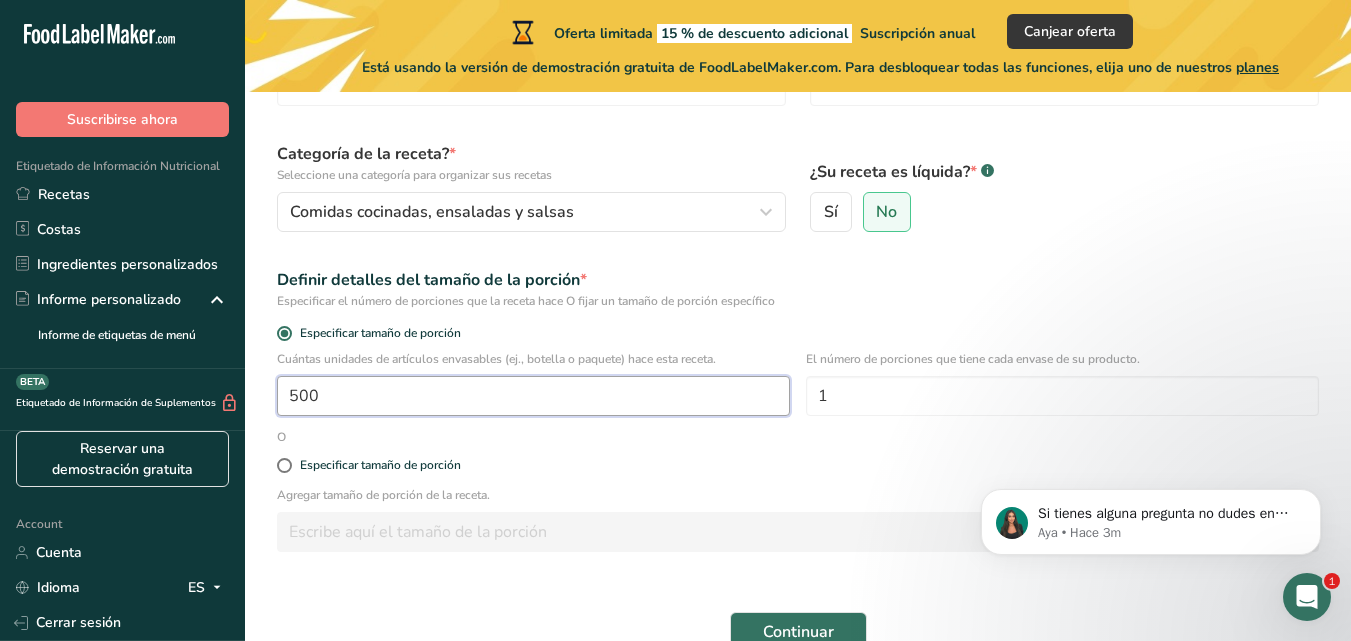 type on "500" 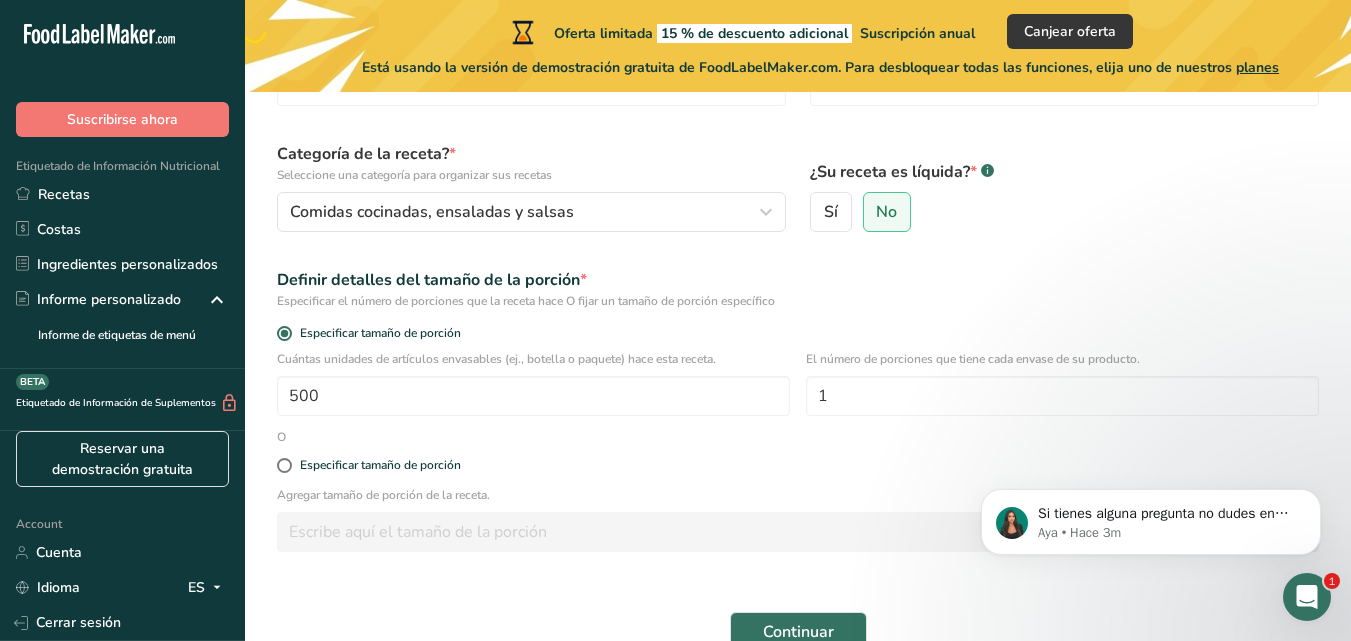 click on "Nombre de la receta *   KIMCHI MEXICANO
Código de receta
.a-a{fill:#347362;}.b-a{fill:#fff;}           KIMEX001
Categoría de la receta? *
Seleccione una categoría para organizar sus recetas
Comidas cocinadas, ensaladas y salsas
Categorías estándar
Categorías personalizadas
.a-a{fill:#347362;}.b-a{fill:#fff;}
Productos de panadería
Bebidas
Confitería
Comidas cocinadas, ensaladas y salsas
Lácteos
Aperitivos
Añadir nueva categoría
¿Su receta es líquida? *   .a-a{fill:#347362;}.b-a{fill:#fff;}           Sí   No
Definir detalles del tamaño de la porción *
Especificar tamaño de porción
500     1" at bounding box center (798, 343) 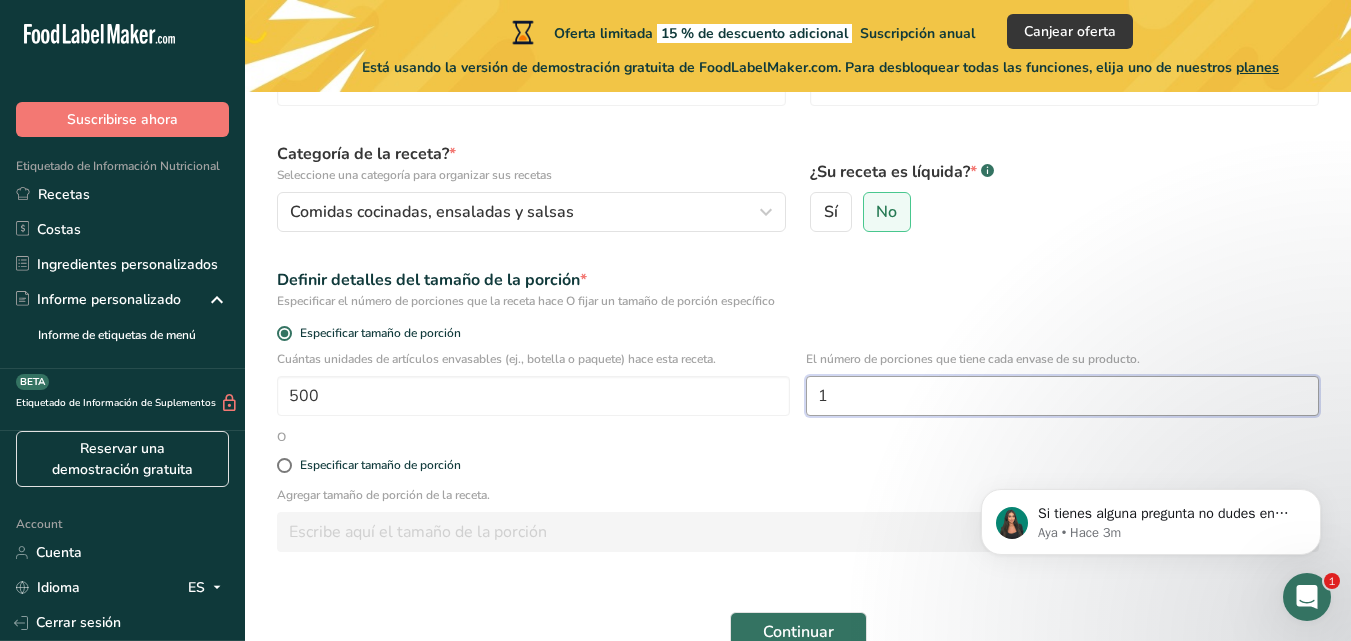 click on "1" at bounding box center (1062, 396) 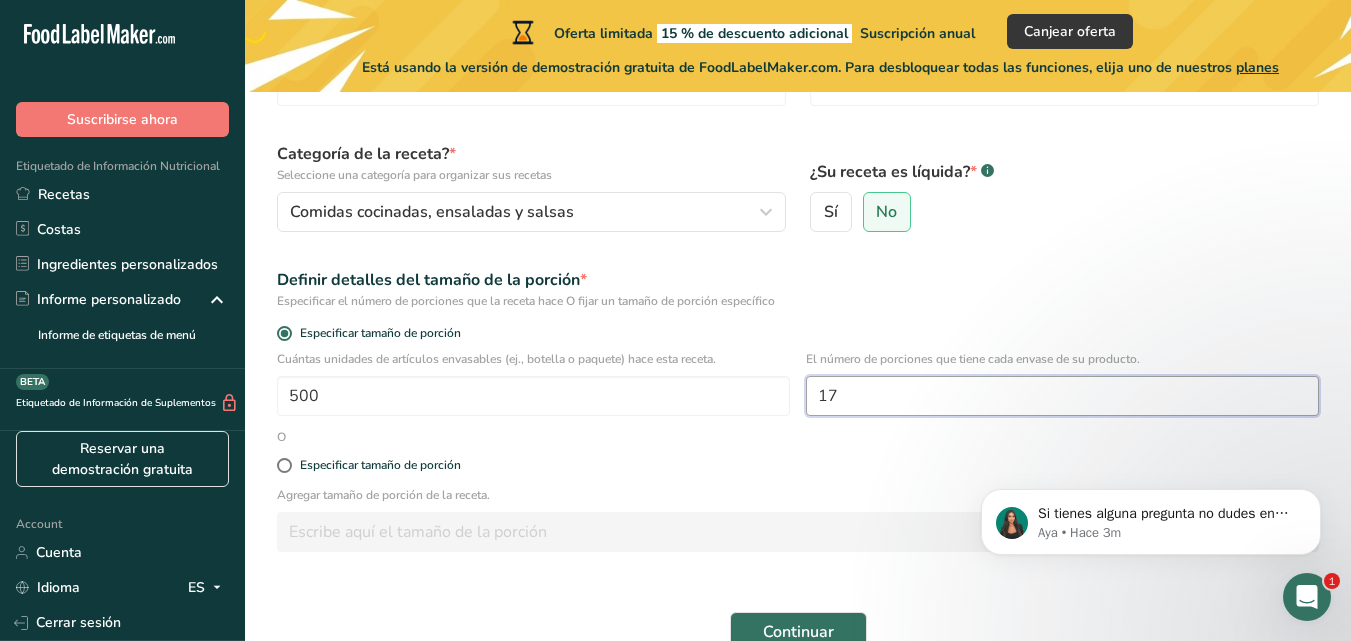 type on "17" 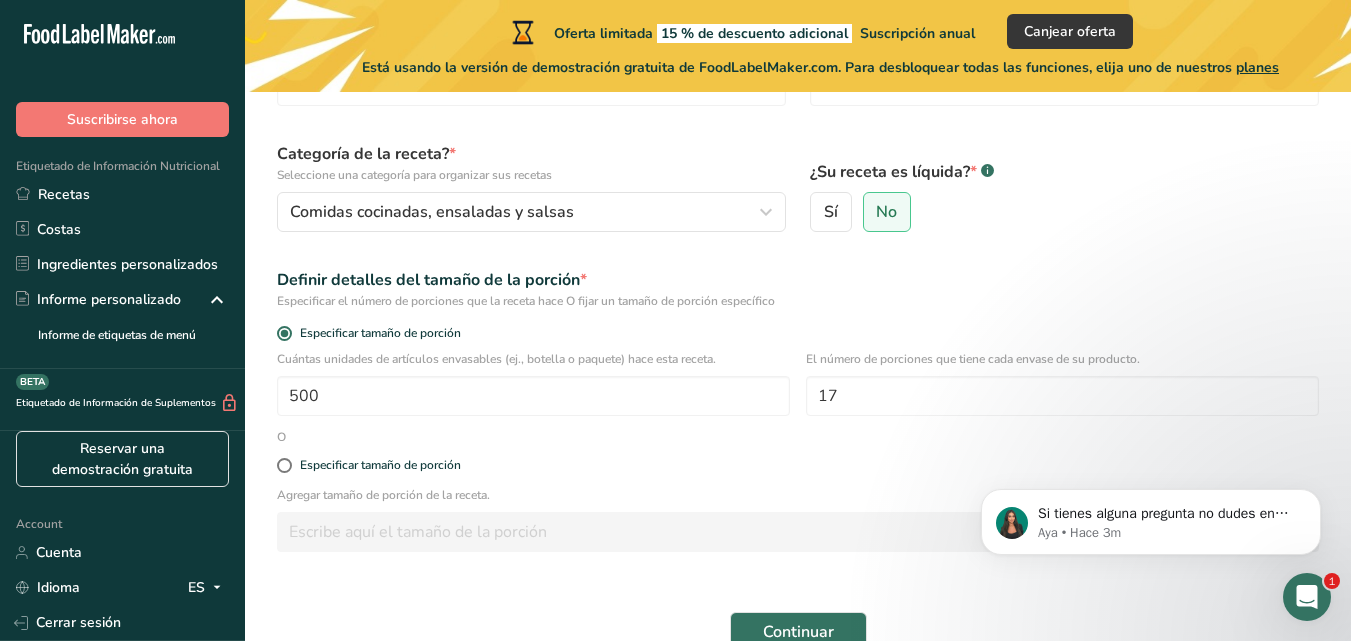 click on "Especificar tamaño de porción" at bounding box center [798, 466] 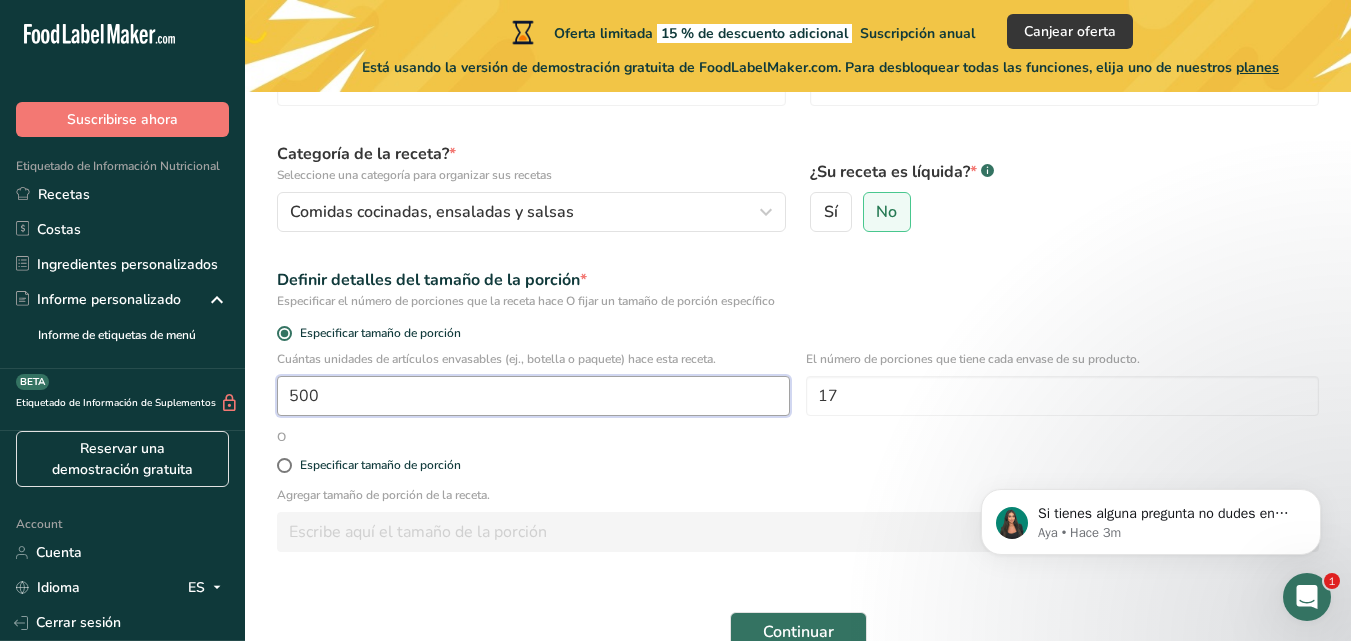 click on "500" at bounding box center (533, 396) 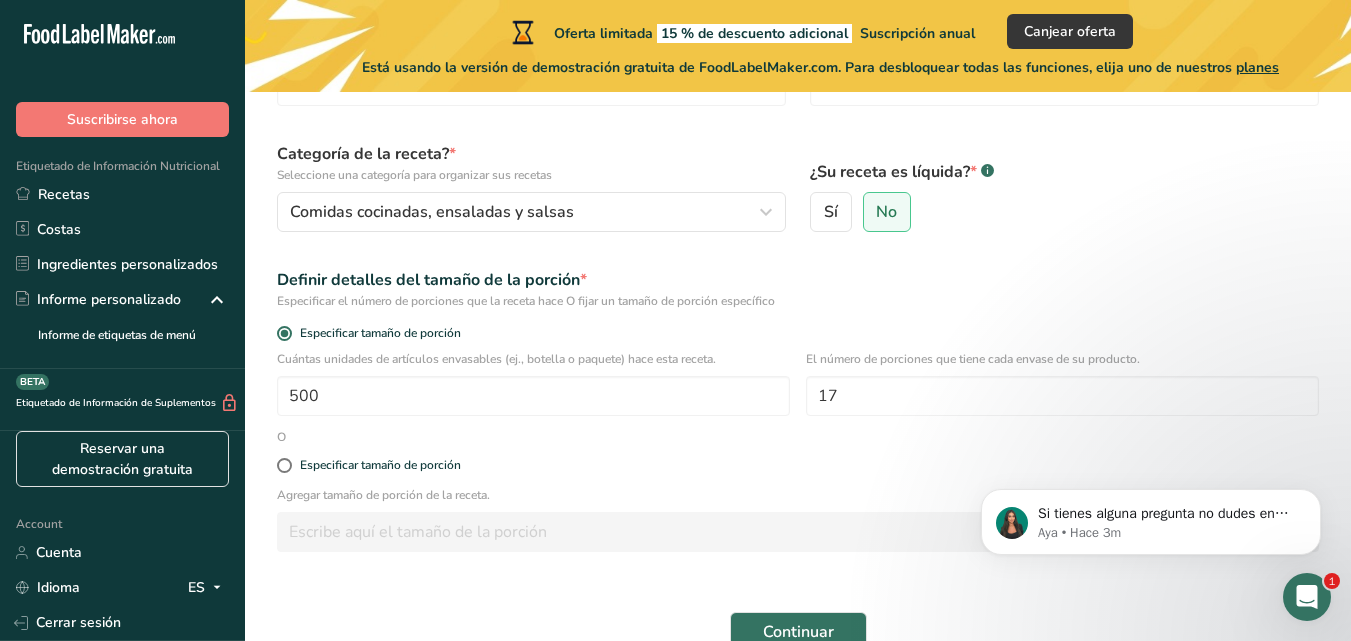 click on "Nombre de la receta *   KIMCHI MEXICANO
Código de receta
.a-a{fill:#347362;}.b-a{fill:#fff;}           KIMEX001
Categoría de la receta? *
Seleccione una categoría para organizar sus recetas
Comidas cocinadas, ensaladas y salsas
Categorías estándar
Categorías personalizadas
.a-a{fill:#347362;}.b-a{fill:#fff;}
Productos de panadería
Bebidas
Confitería
Comidas cocinadas, ensaladas y salsas
Lácteos
Aperitivos
Añadir nueva categoría
¿Su receta es líquida? *   .a-a{fill:#347362;}.b-a{fill:#fff;}           Sí   No
Definir detalles del tamaño de la porción *
Especificar tamaño de porción
500     17" at bounding box center (798, 343) 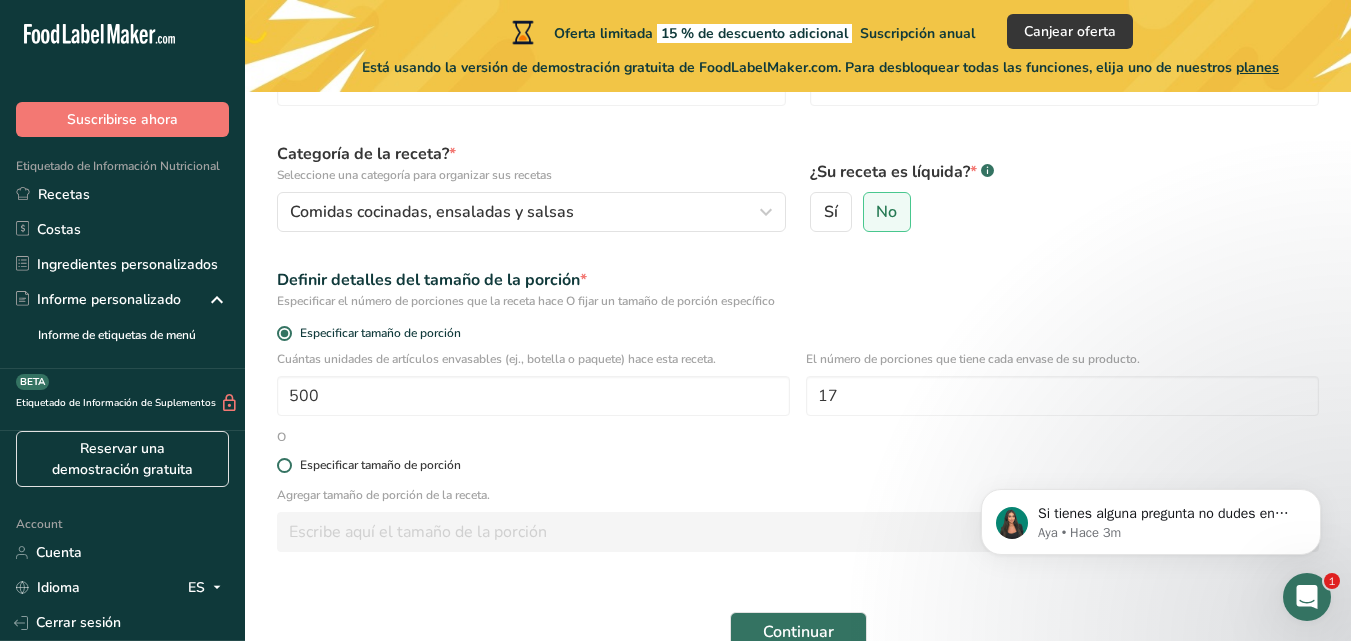 click at bounding box center [284, 465] 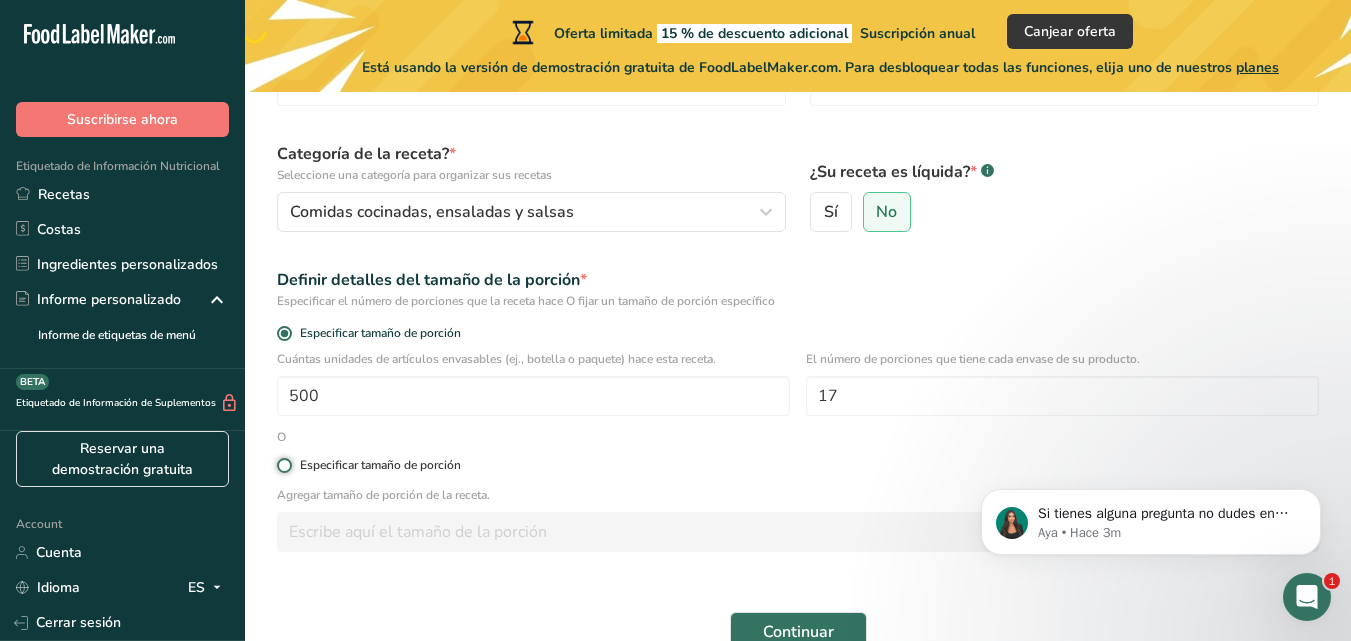 click on "Especificar tamaño de porción" at bounding box center [283, 465] 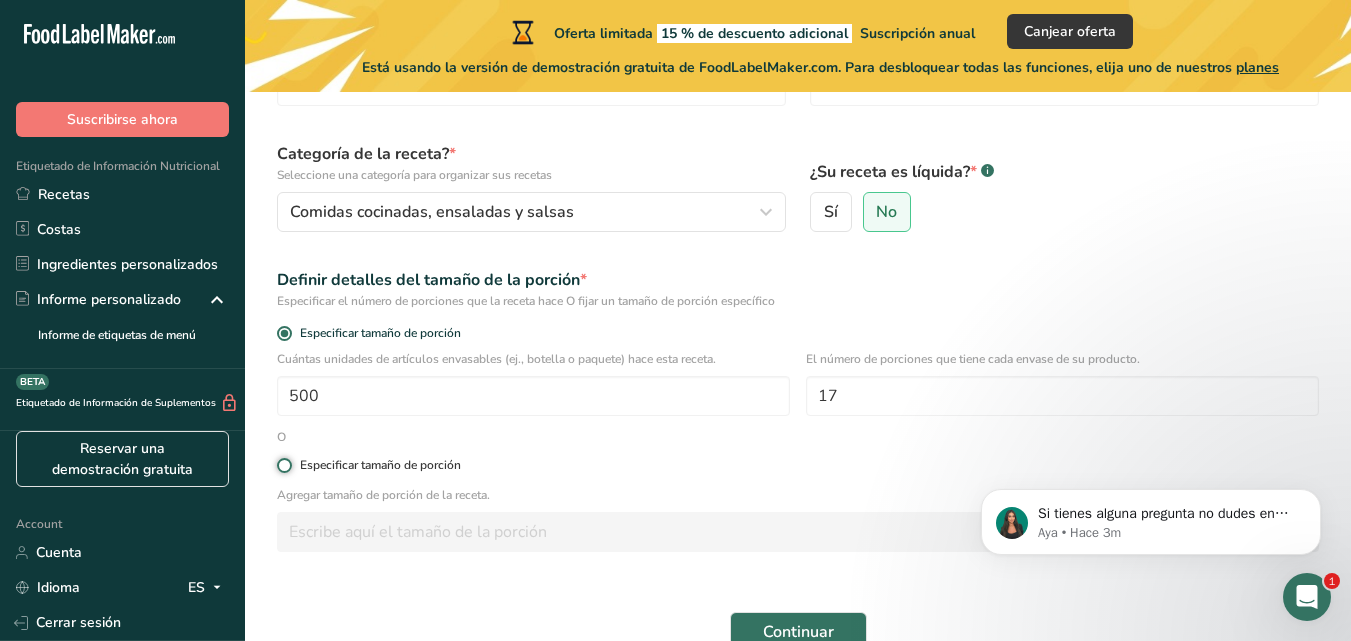 radio on "true" 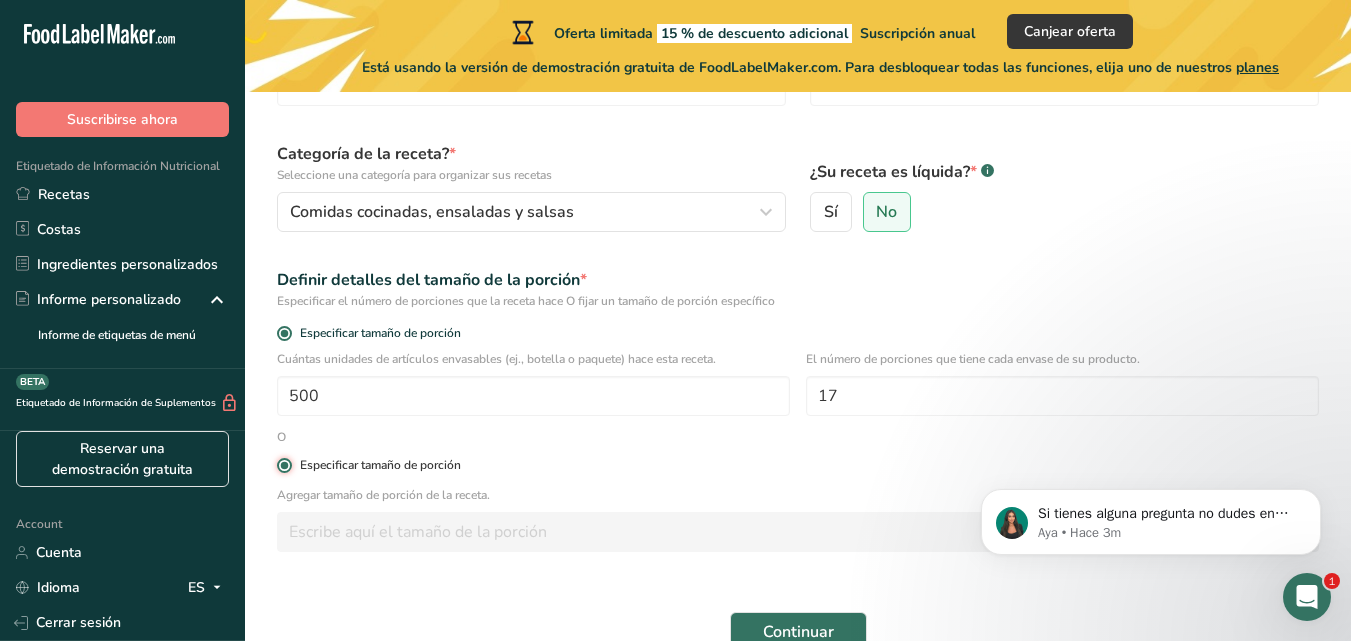 radio on "false" 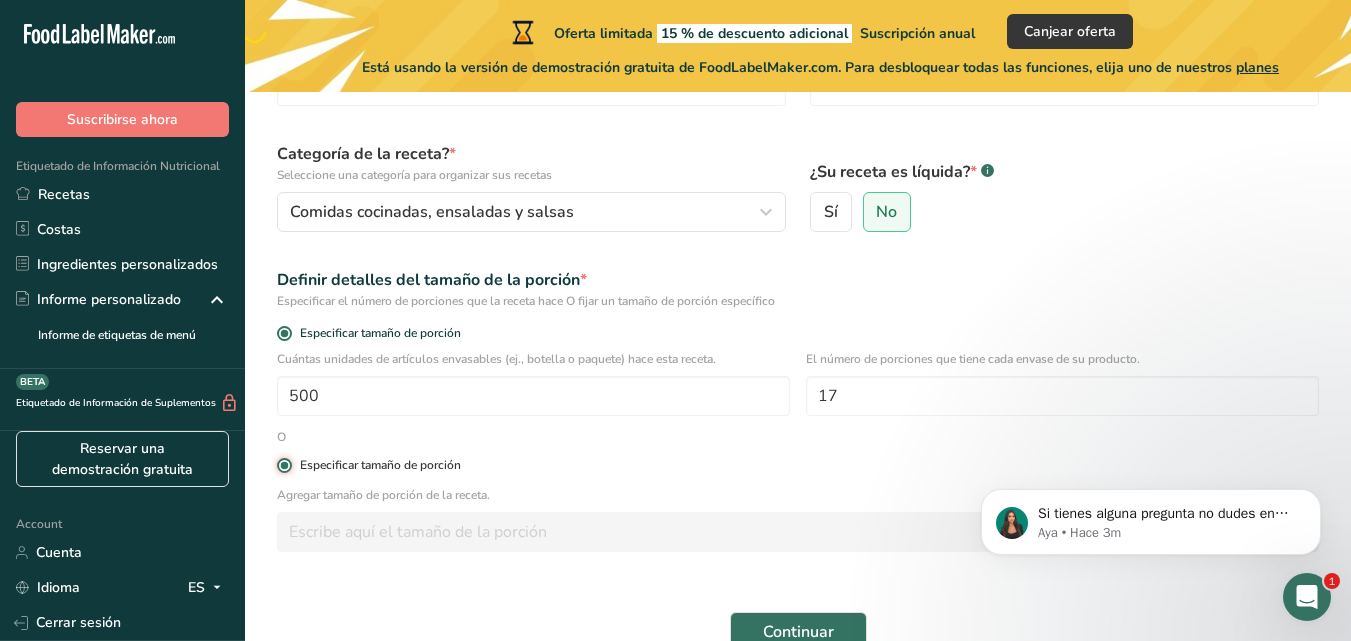 type 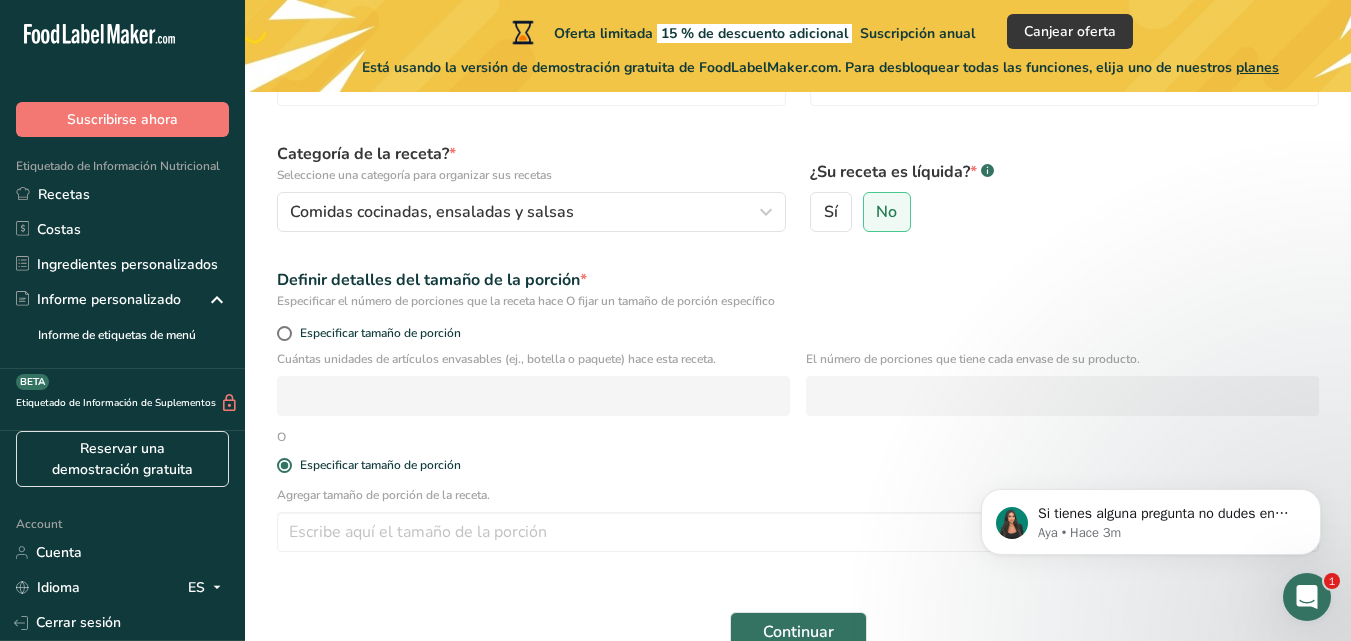 click on "O" at bounding box center [281, 437] 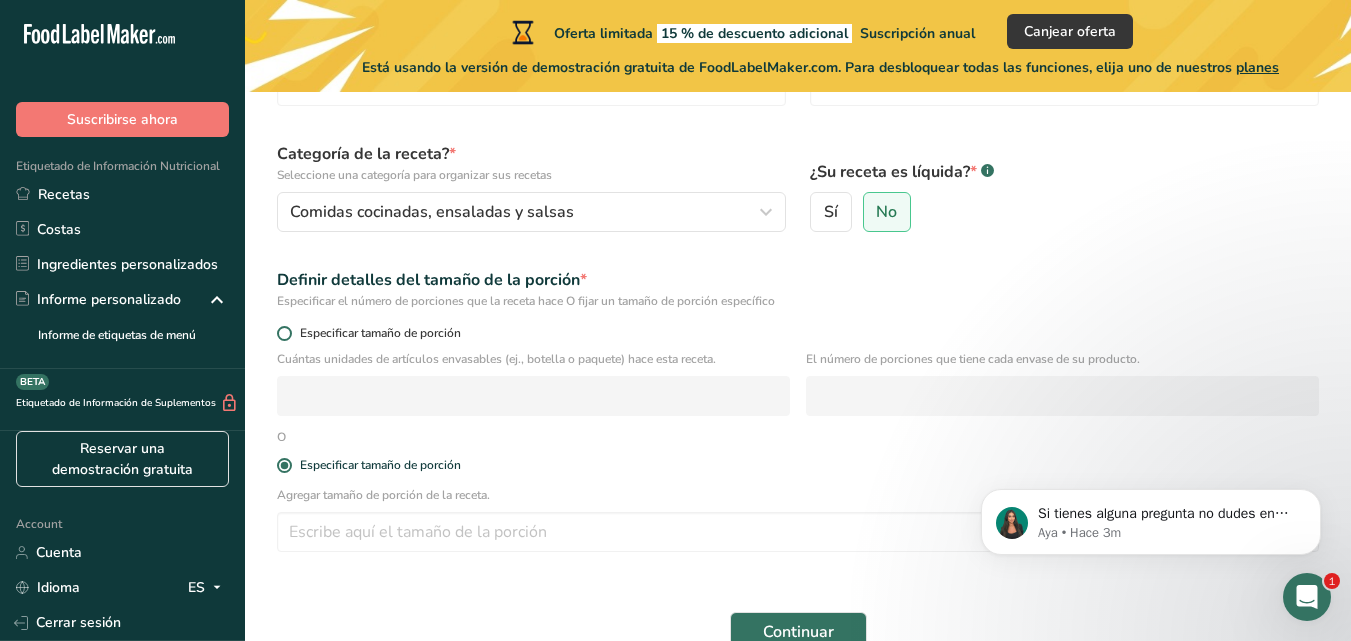 click at bounding box center (284, 333) 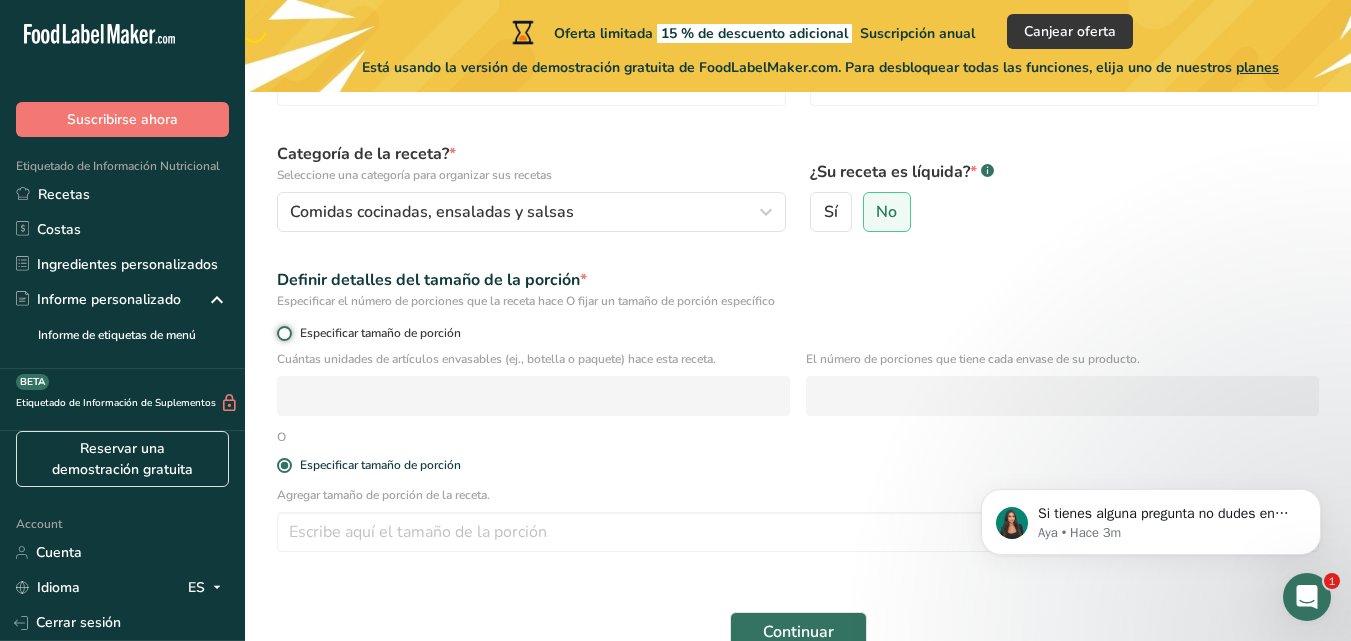 radio on "true" 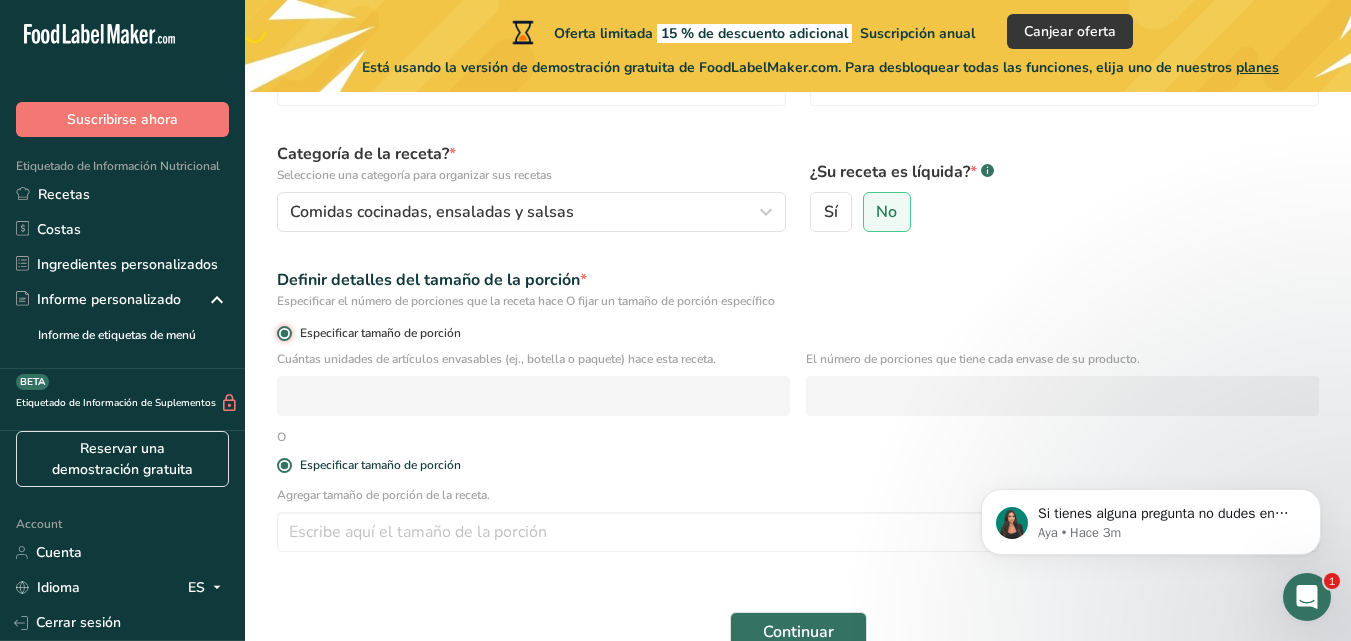 radio on "false" 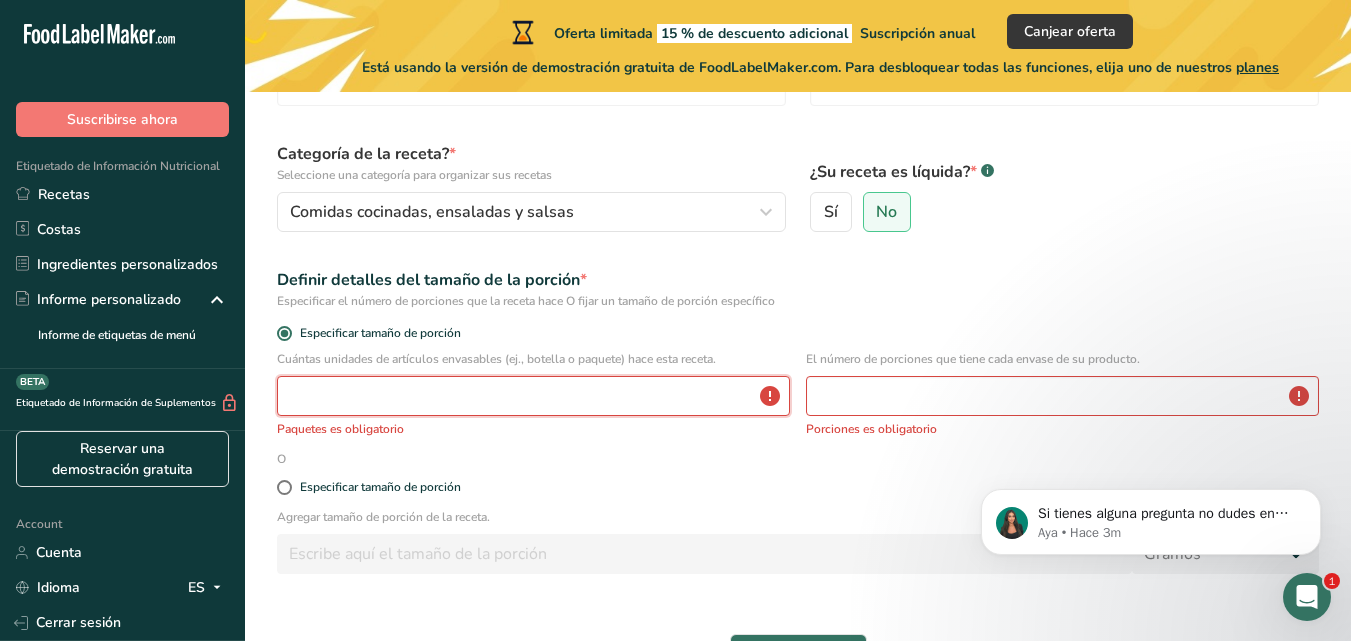 click at bounding box center (533, 396) 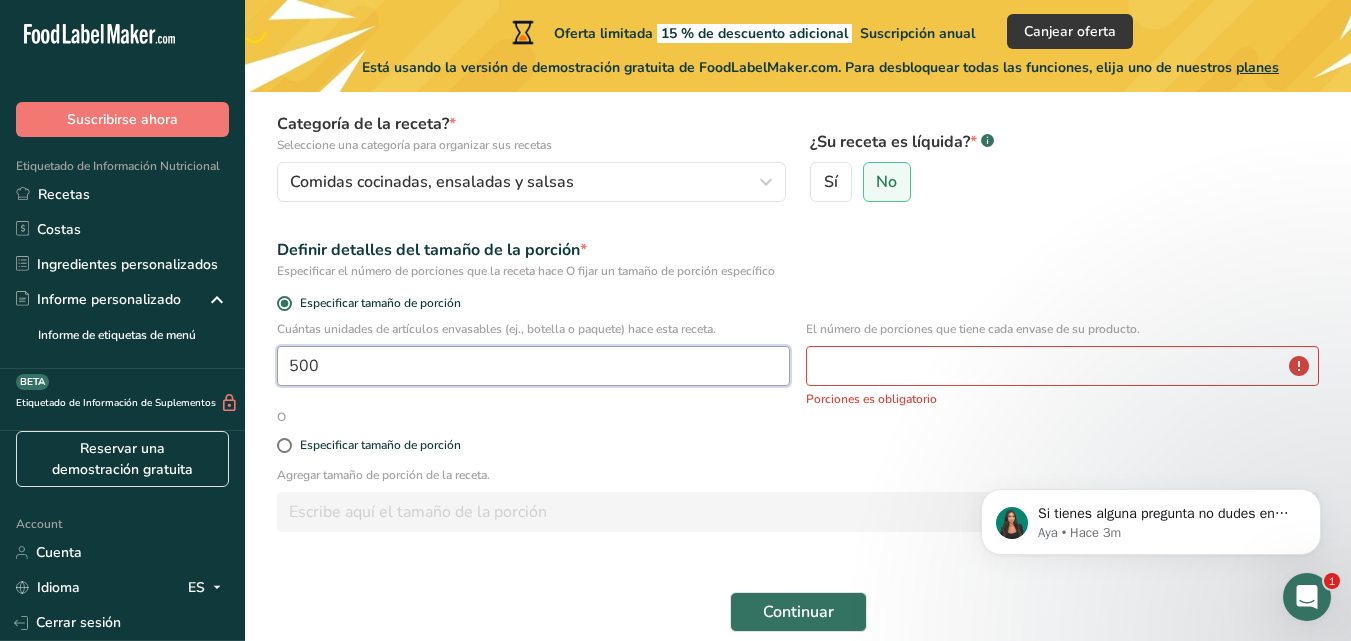 scroll, scrollTop: 207, scrollLeft: 0, axis: vertical 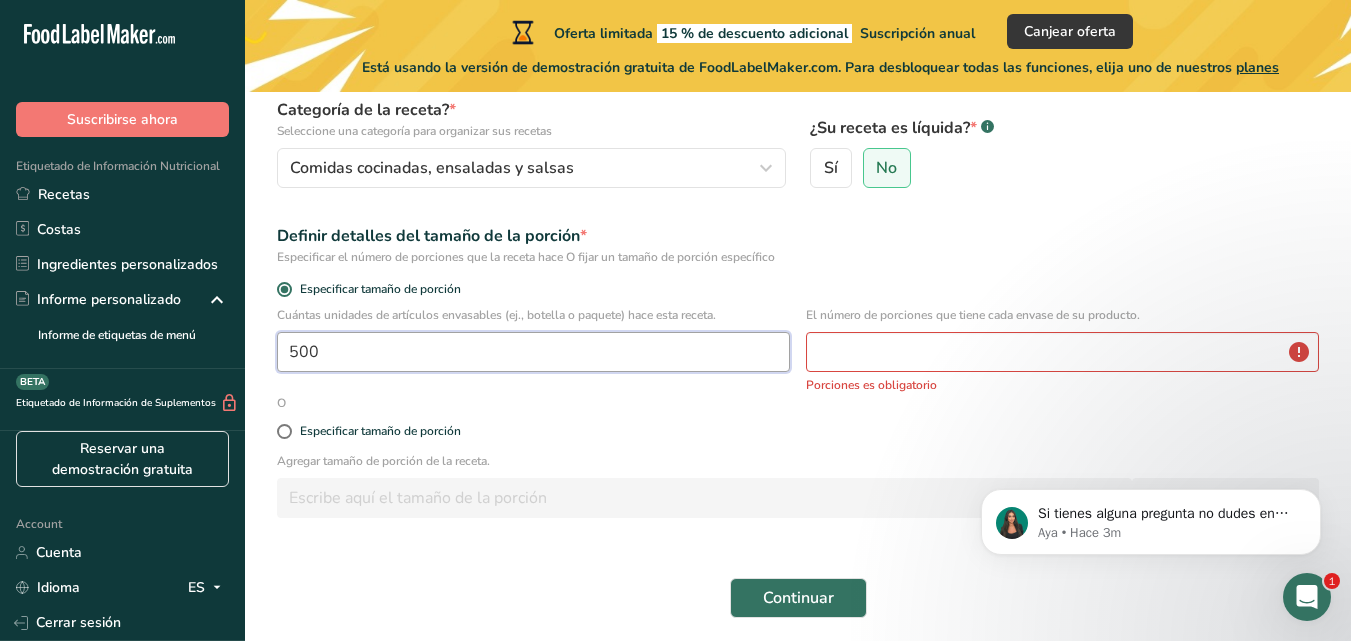 type on "500" 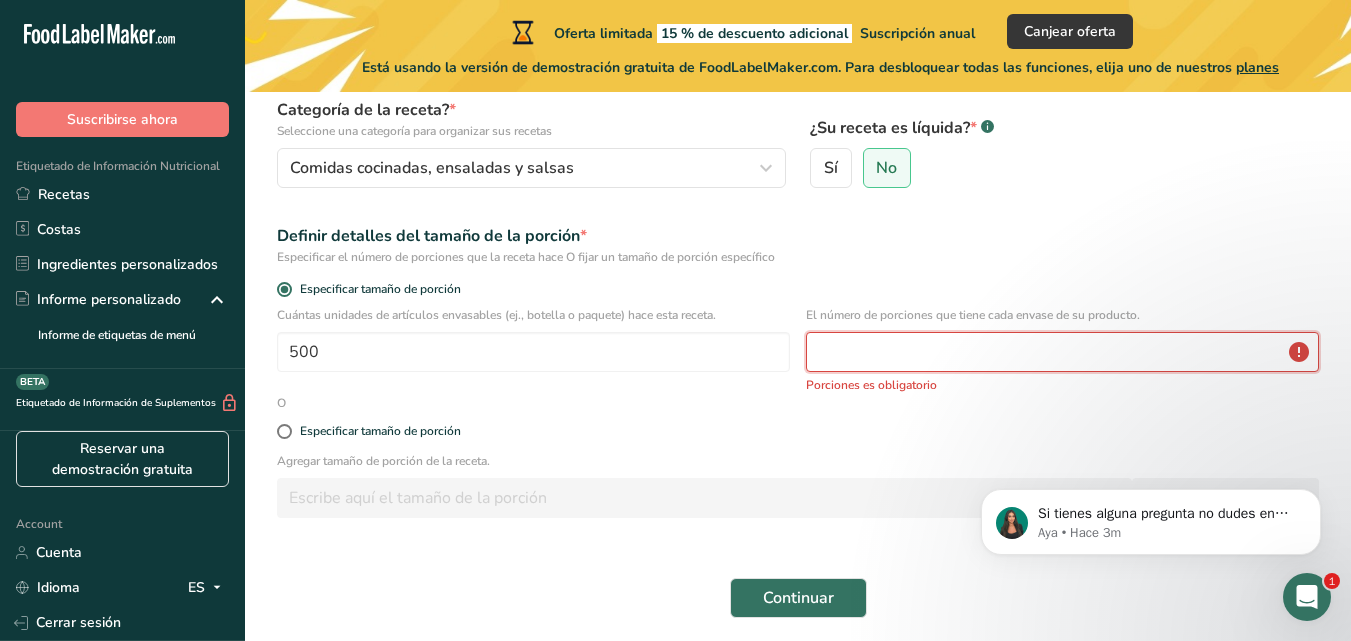 click at bounding box center [1062, 352] 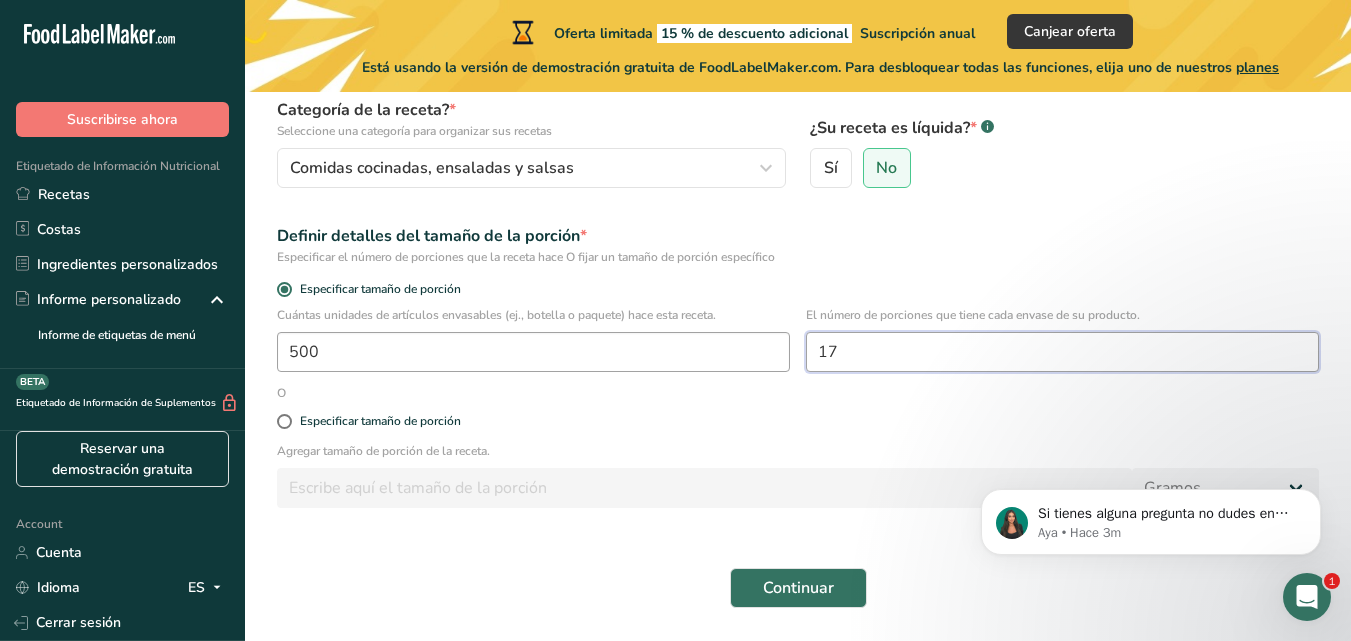 type on "17" 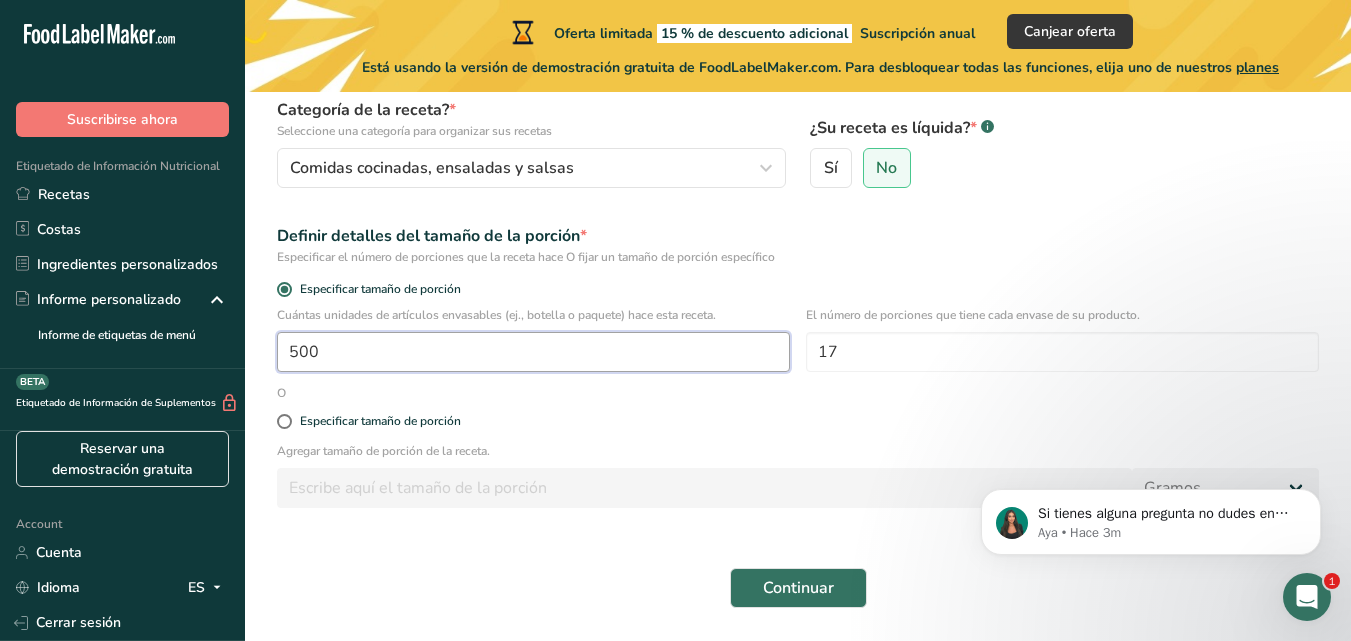 click on "500" at bounding box center [533, 352] 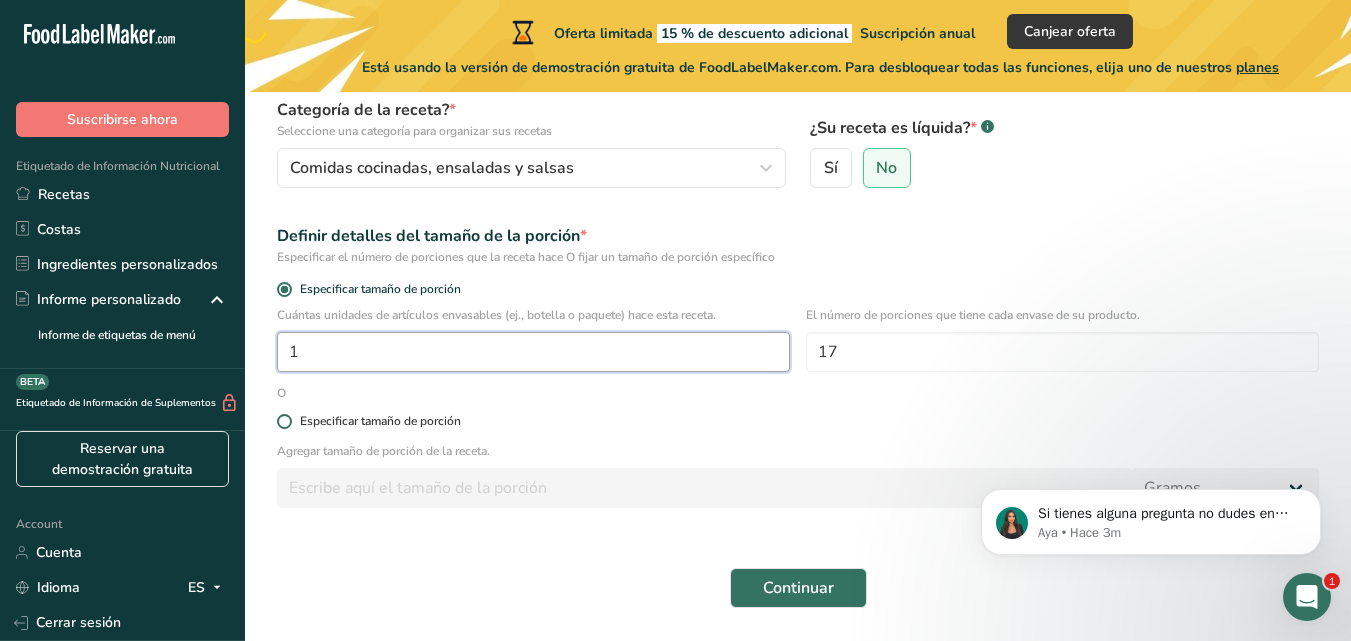 type on "1" 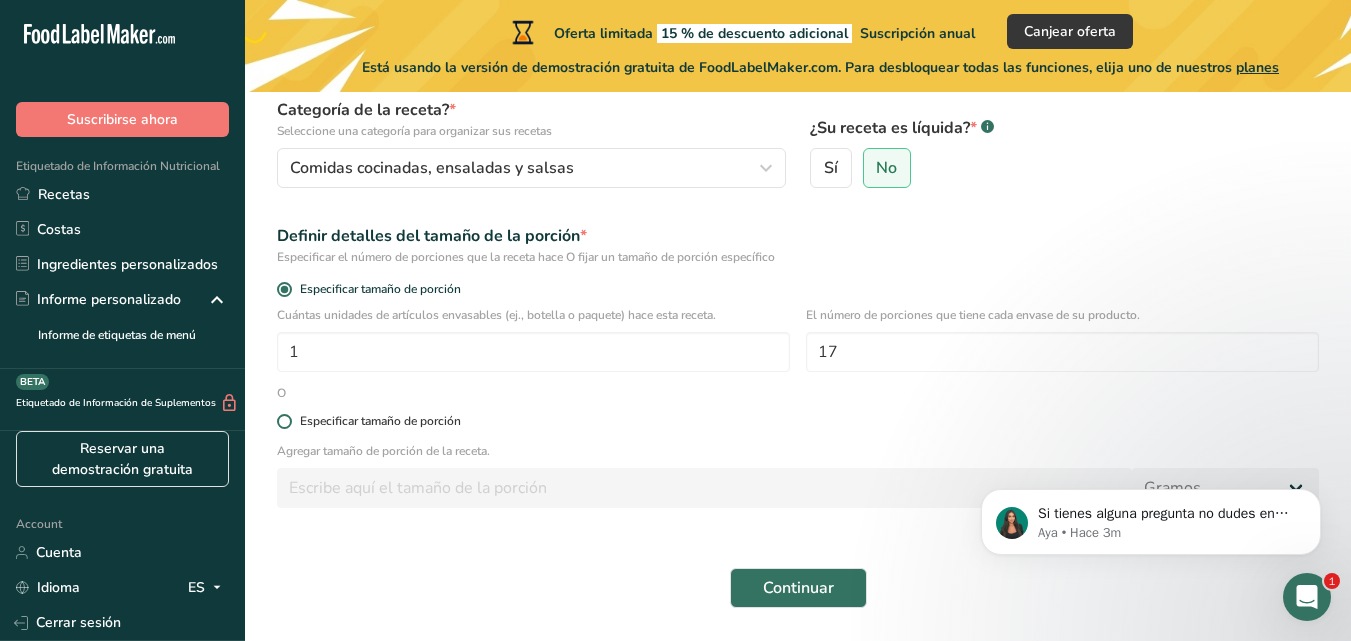 click on "Especificar tamaño de porción" at bounding box center (798, 421) 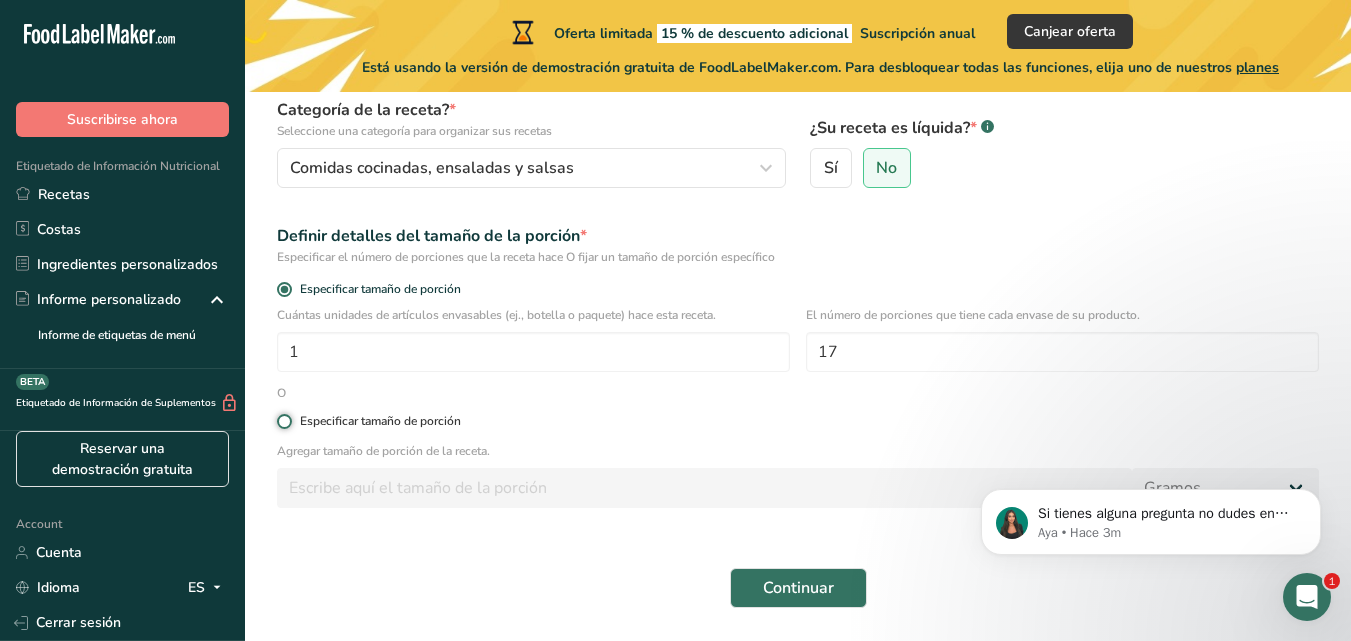 click on "Especificar tamaño de porción" at bounding box center [283, 421] 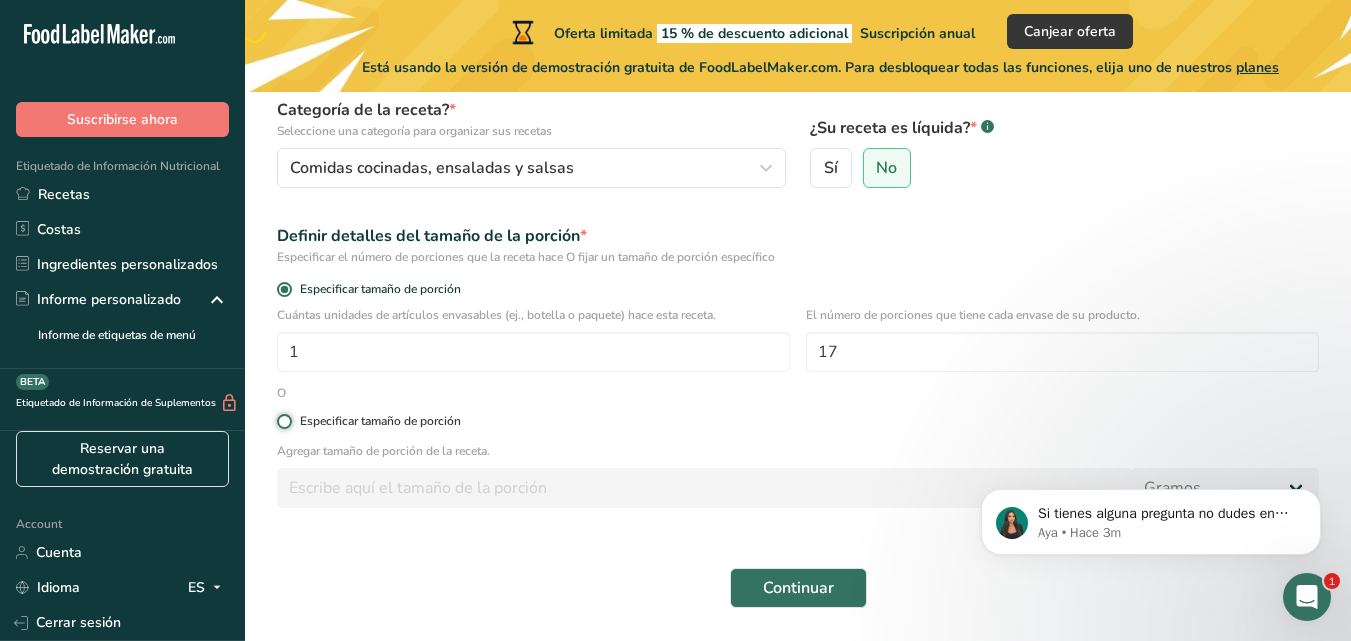 radio on "true" 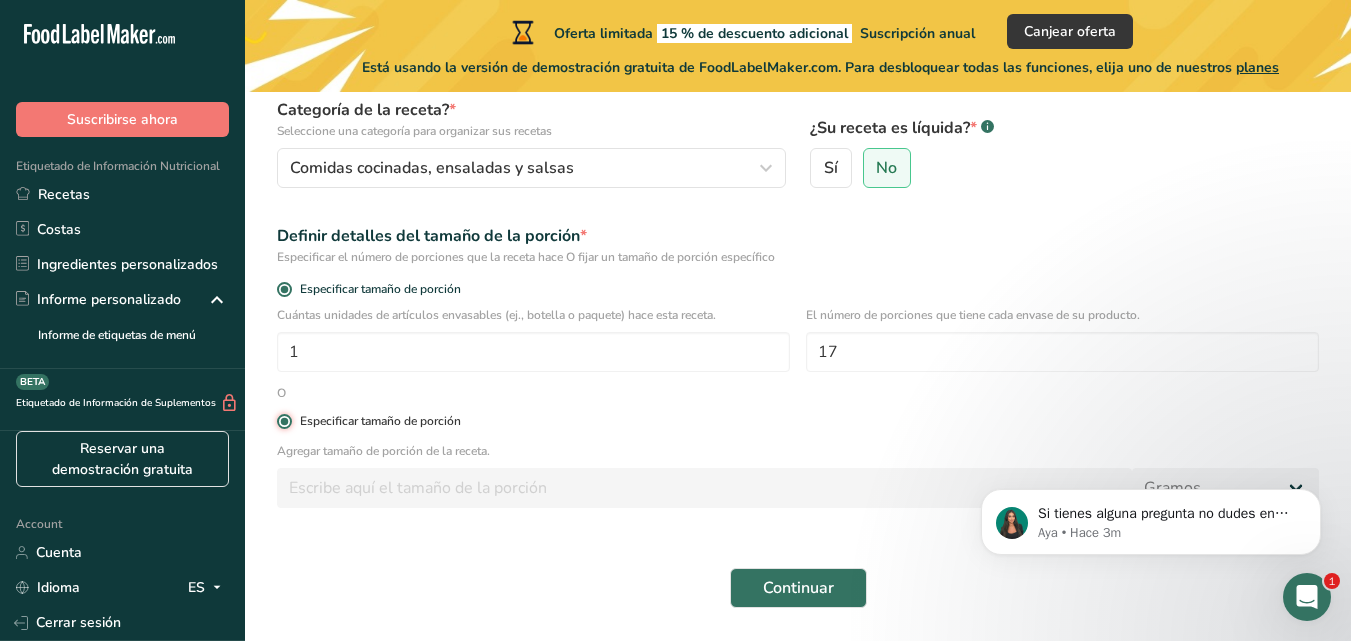 radio on "false" 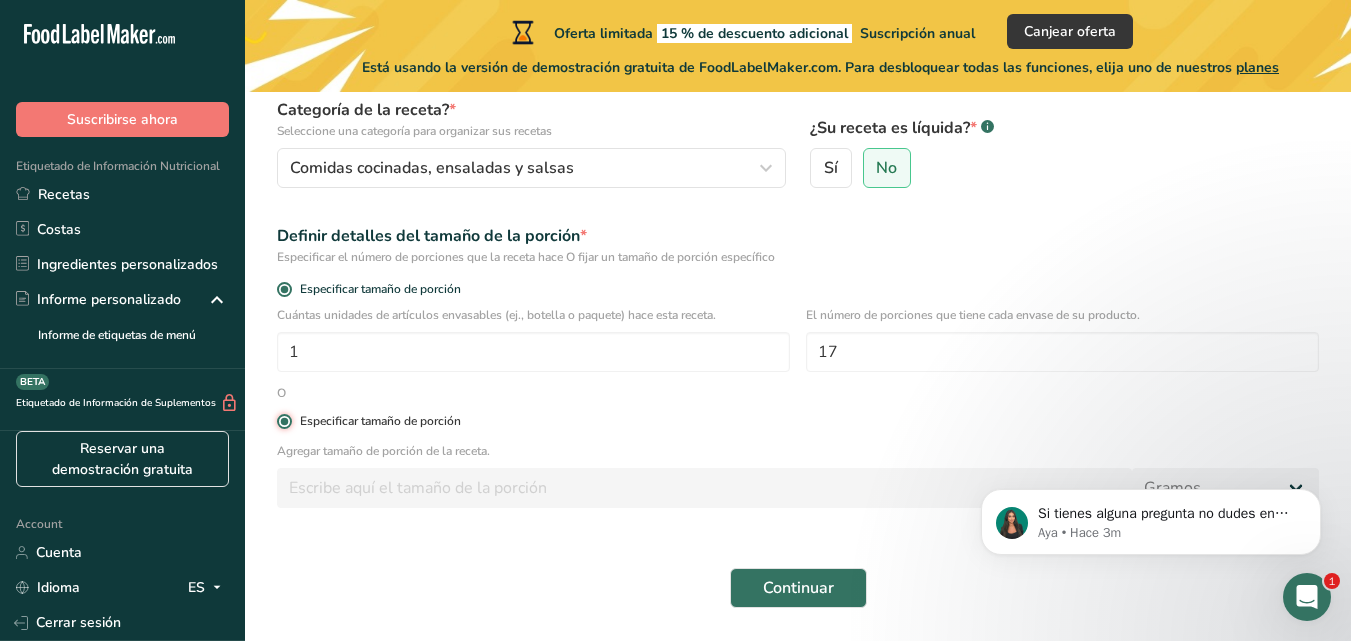 type 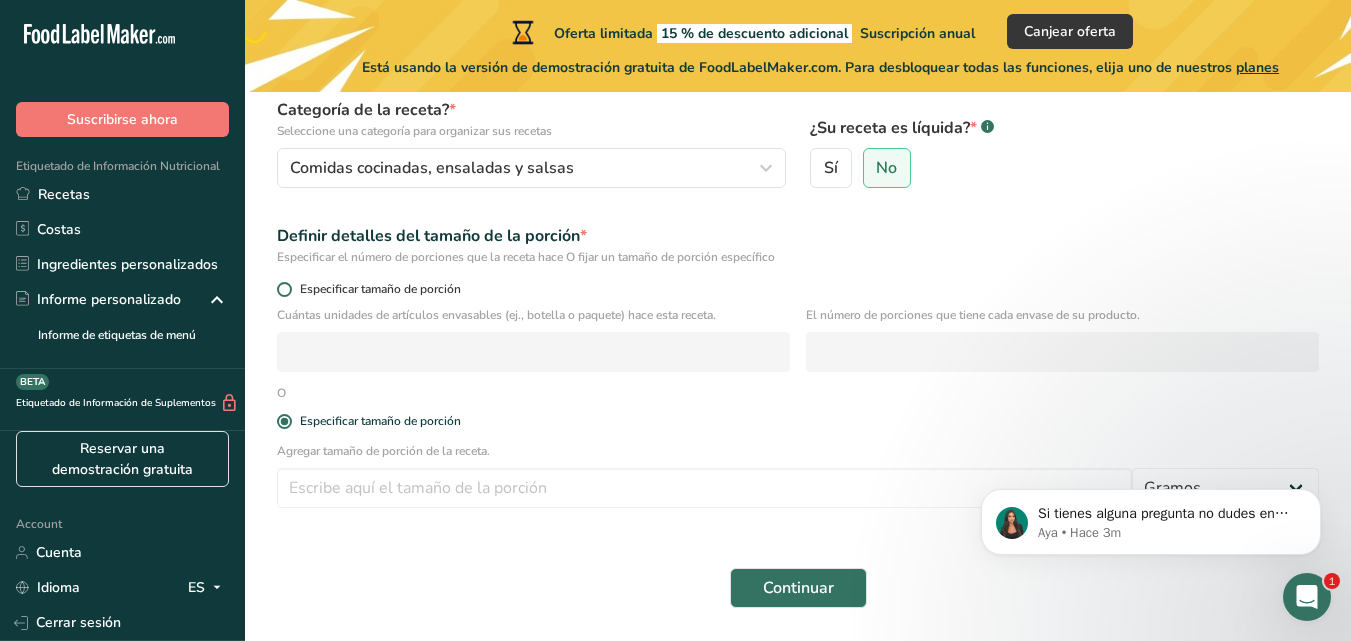 click at bounding box center (284, 289) 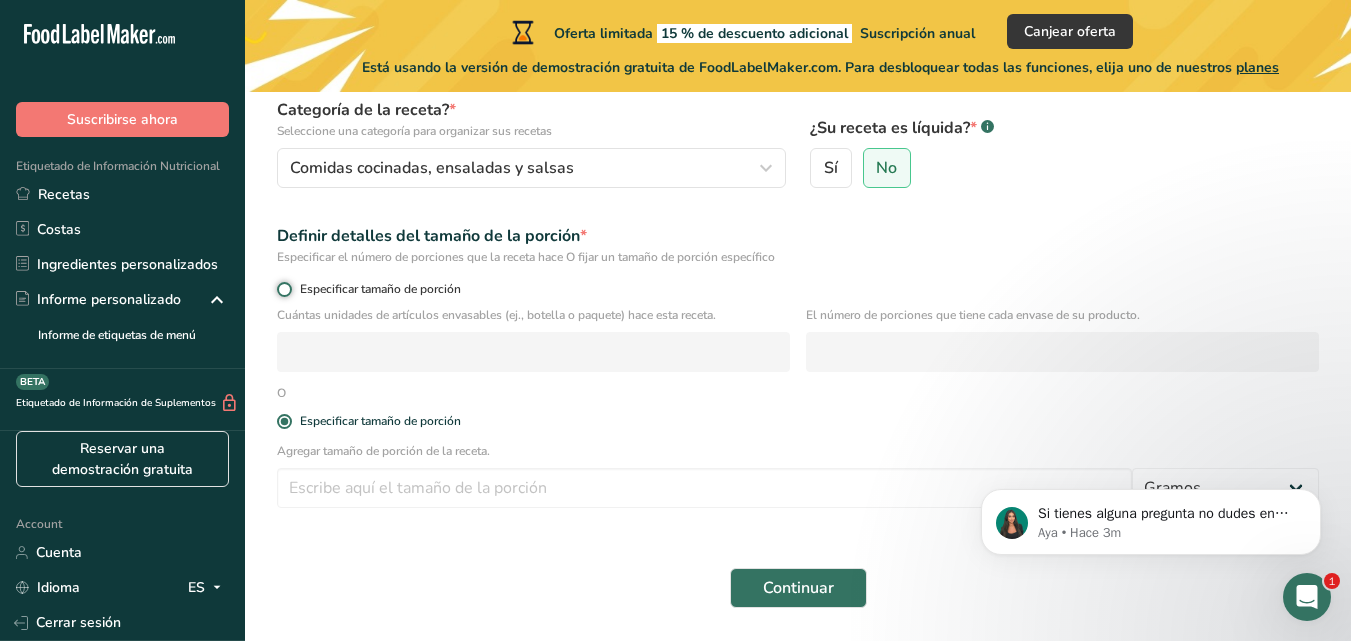 click on "Especificar tamaño de porción" at bounding box center (283, 289) 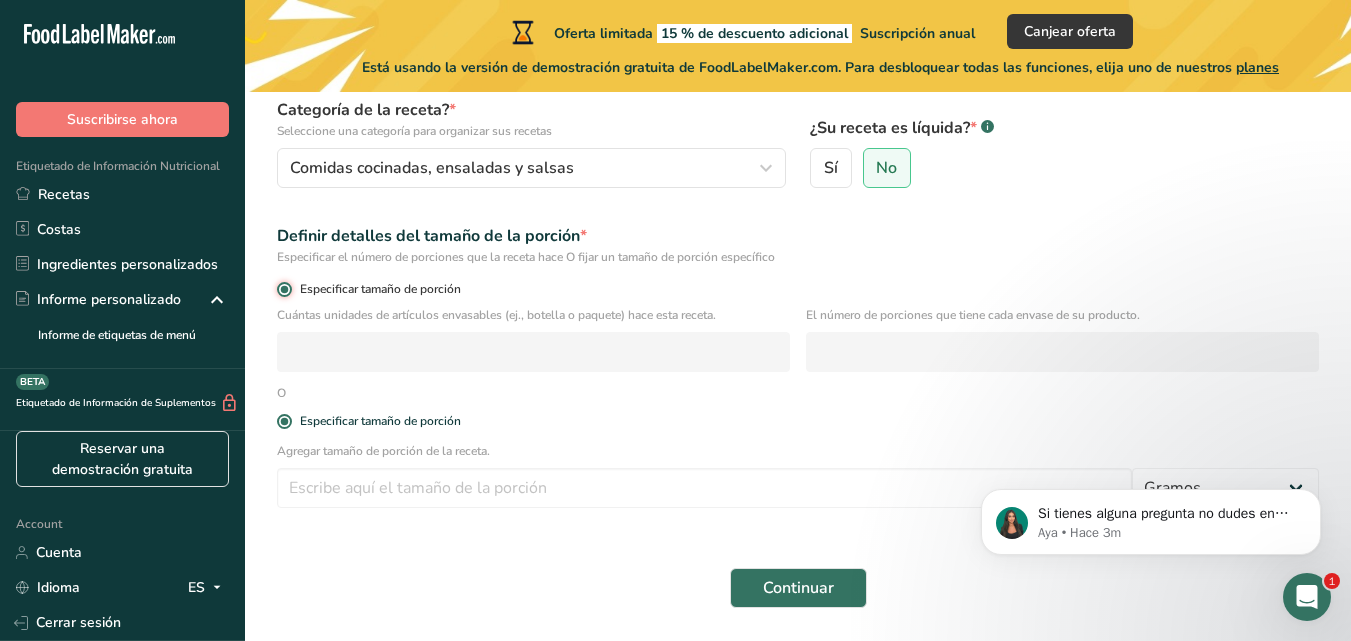radio on "false" 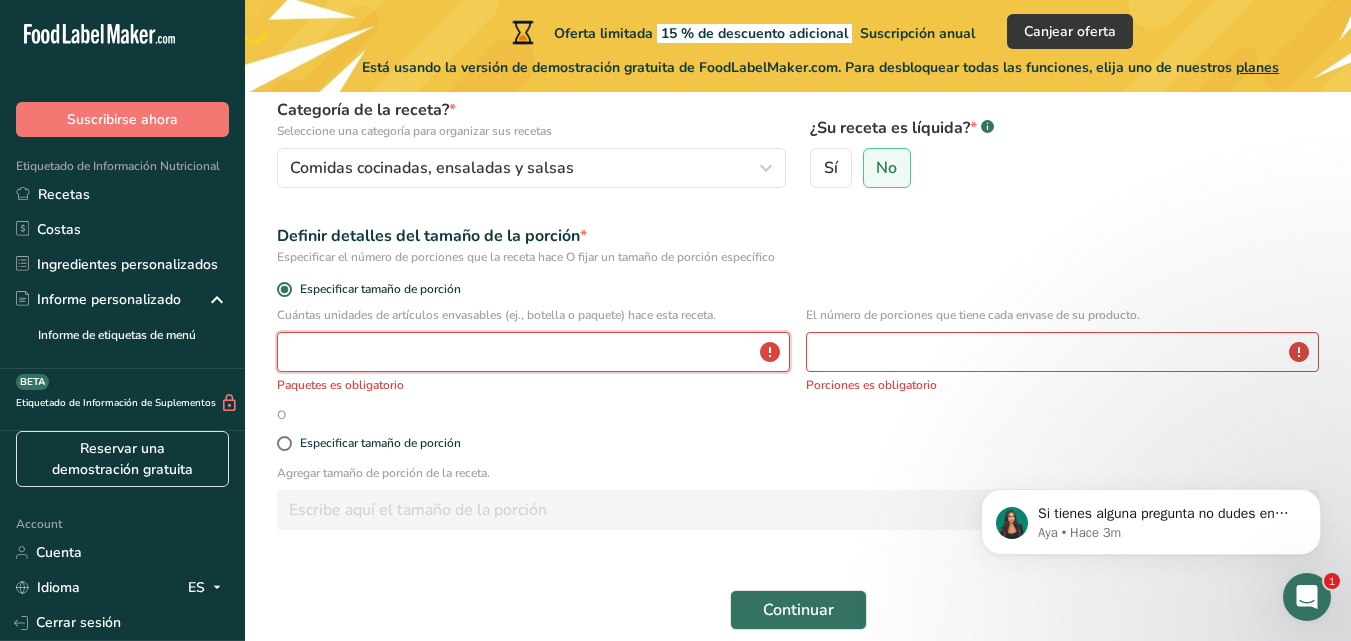 click at bounding box center [533, 352] 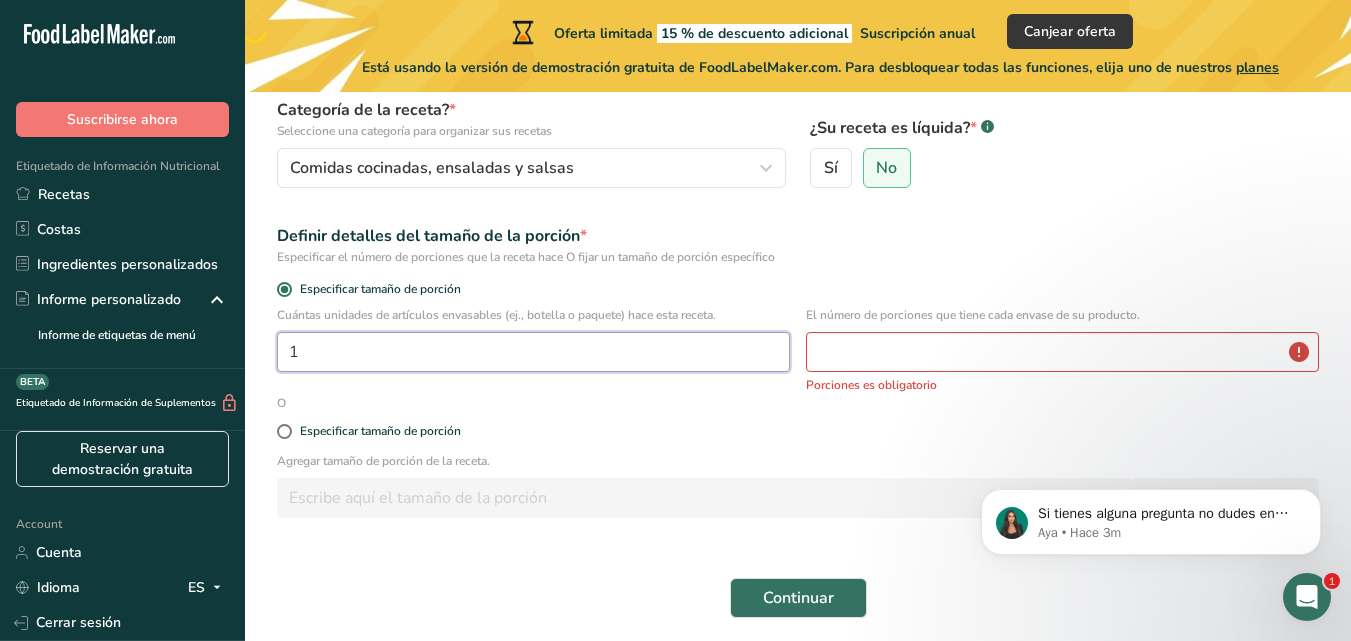 type on "1" 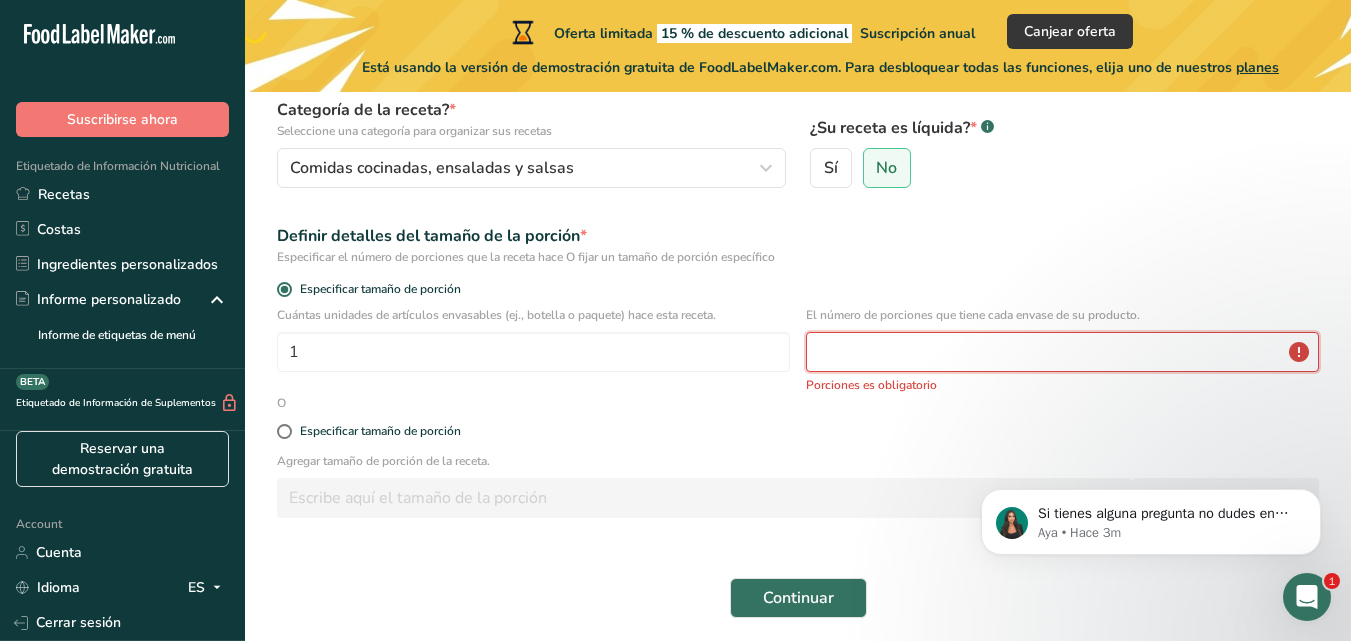 click at bounding box center [1062, 352] 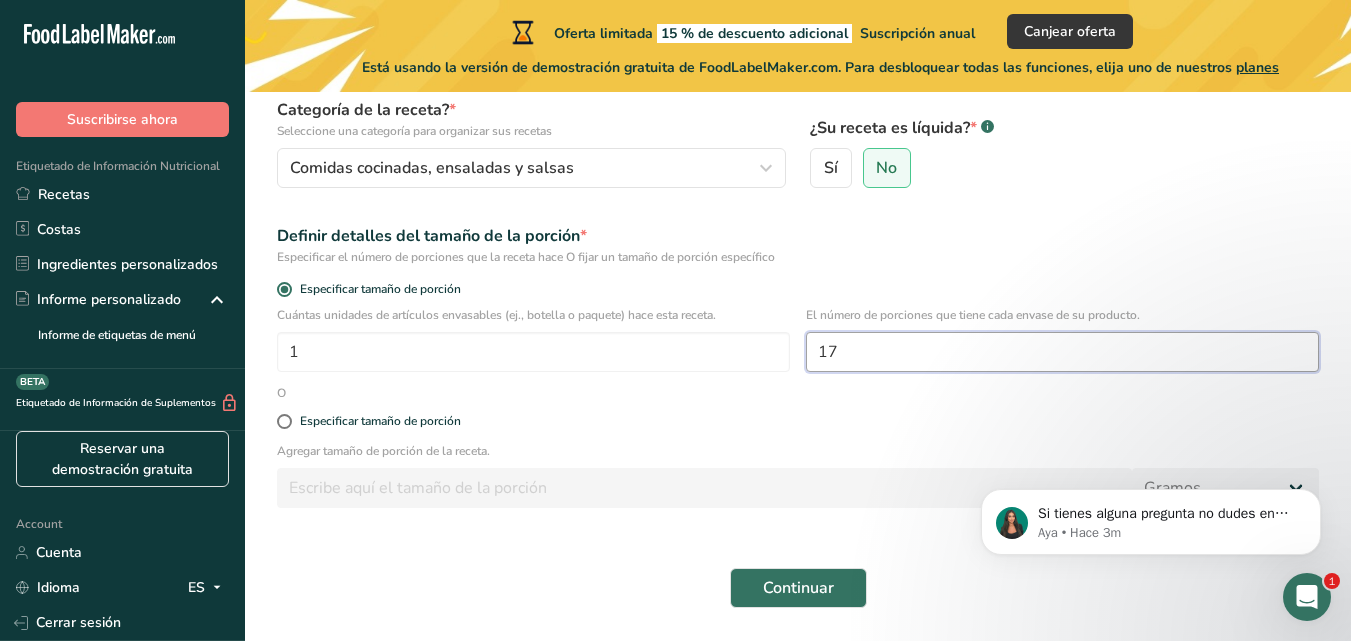 type on "17" 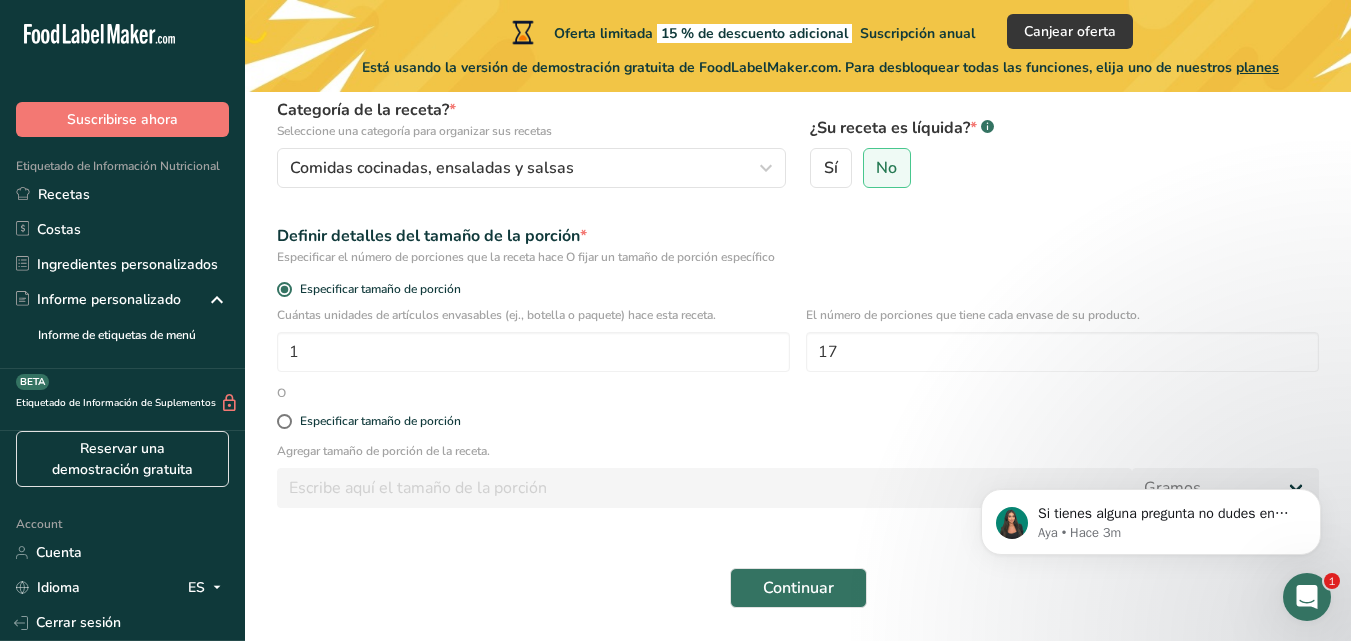click on "Nombre de la receta *   KIMCHI MEXICANO
Código de receta
.a-a{fill:#347362;}.b-a{fill:#fff;}           KIMEX001
Categoría de la receta? *
Seleccione una categoría para organizar sus recetas
Comidas cocinadas, ensaladas y salsas
Categorías estándar
Categorías personalizadas
.a-a{fill:#347362;}.b-a{fill:#fff;}
Productos de panadería
Bebidas
Confitería
Comidas cocinadas, ensaladas y salsas
Lácteos
Aperitivos
Añadir nueva categoría
¿Su receta es líquida? *   .a-a{fill:#347362;}.b-a{fill:#fff;}           Sí   No
Definir detalles del tamaño de la porción *
Especificar tamaño de porción
1     17" at bounding box center [798, 299] 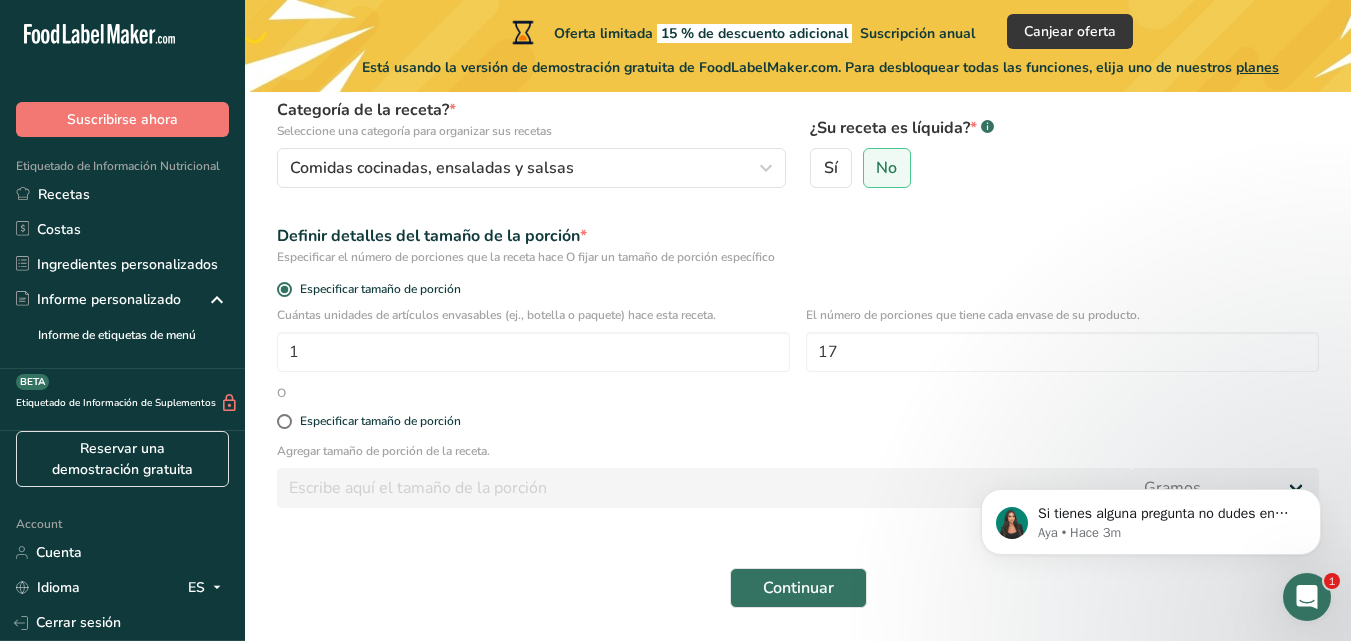 click on "Configure su receta
Nombre de la receta *   KIMCHI MEXICANO
Código de receta
.a-a{fill:#347362;}.b-a{fill:#fff;}           KIMEX001
Categoría de la receta? *
Seleccione una categoría para organizar sus recetas
Comidas cocinadas, ensaladas y salsas
Categorías estándar
Categorías personalizadas
.a-a{fill:#347362;}.b-a{fill:#fff;}
Productos de panadería
Bebidas
Confitería
Comidas cocinadas, ensaladas y salsas
Lácteos
Aperitivos
Añadir nueva categoría
¿Su receta es líquida? *   .a-a{fill:#347362;}.b-a{fill:#fff;}           Sí   No
Definir detalles del tamaño de la porción *           1     17
O" at bounding box center [798, 262] 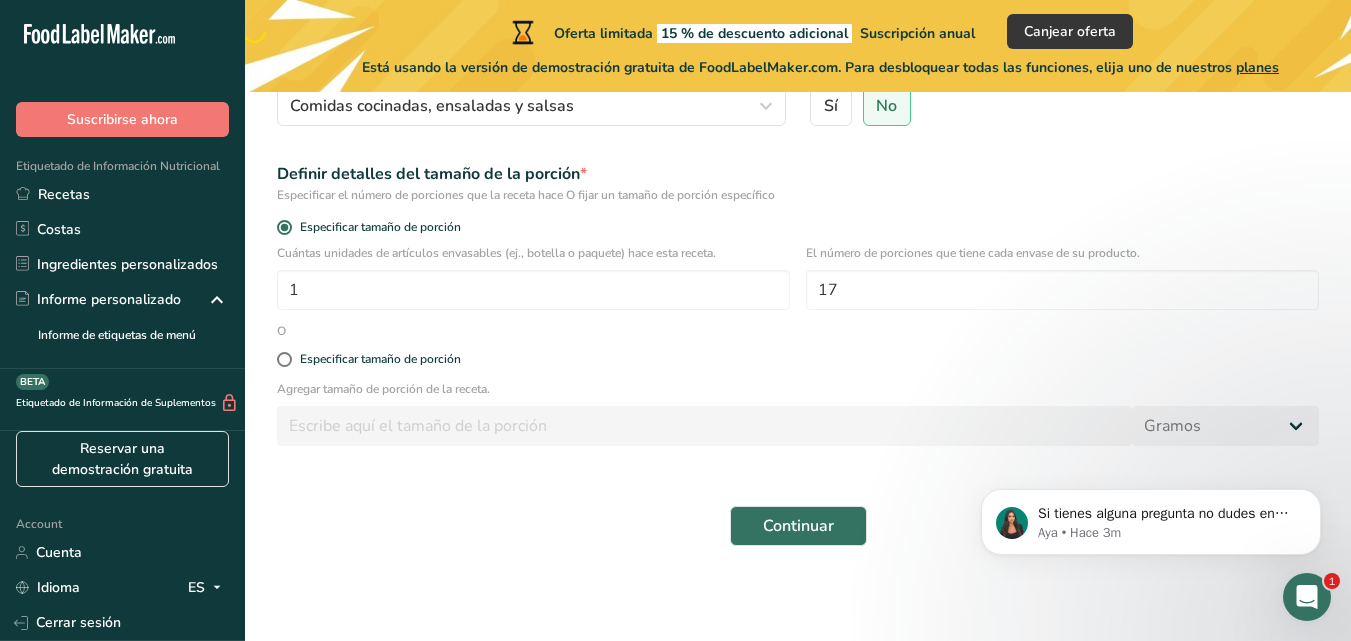 scroll, scrollTop: 270, scrollLeft: 0, axis: vertical 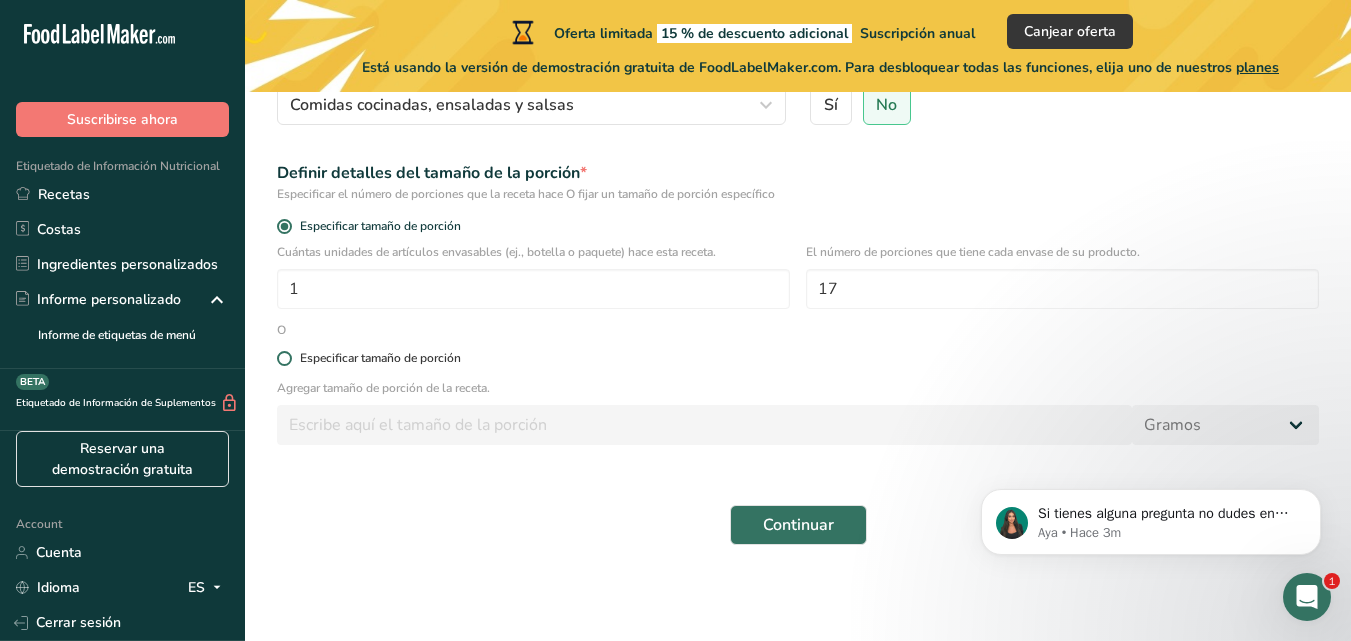 click at bounding box center (284, 358) 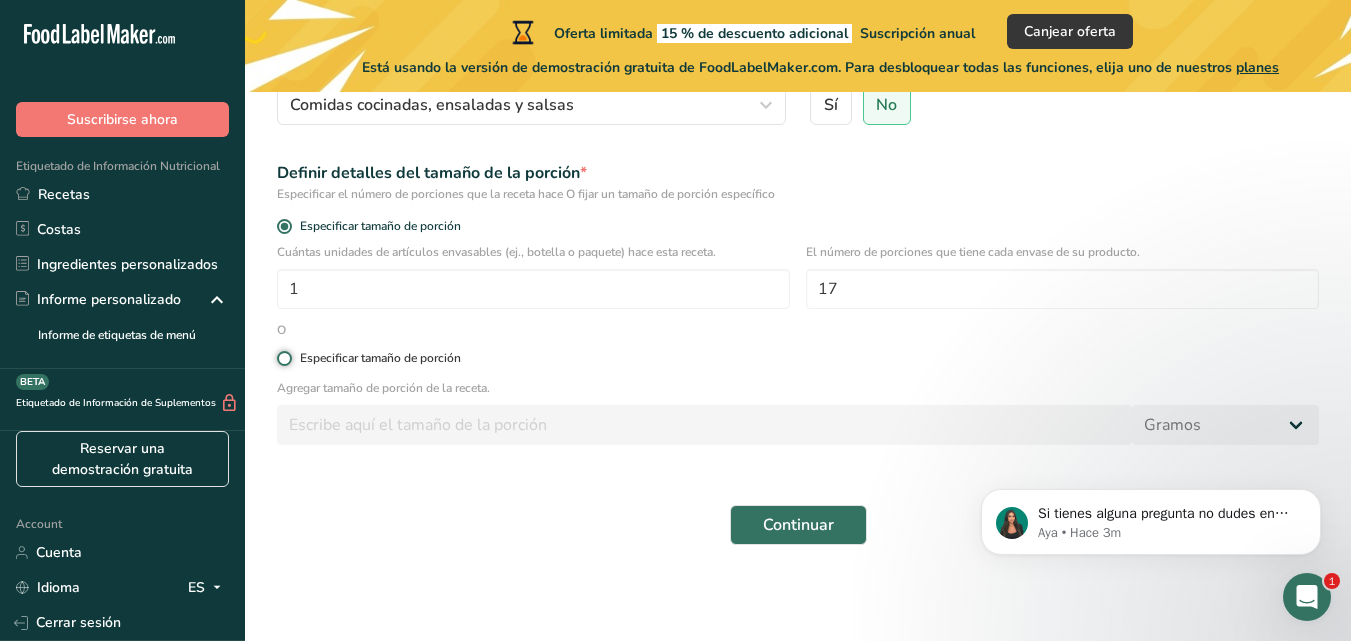 click on "Especificar tamaño de porción" at bounding box center (283, 358) 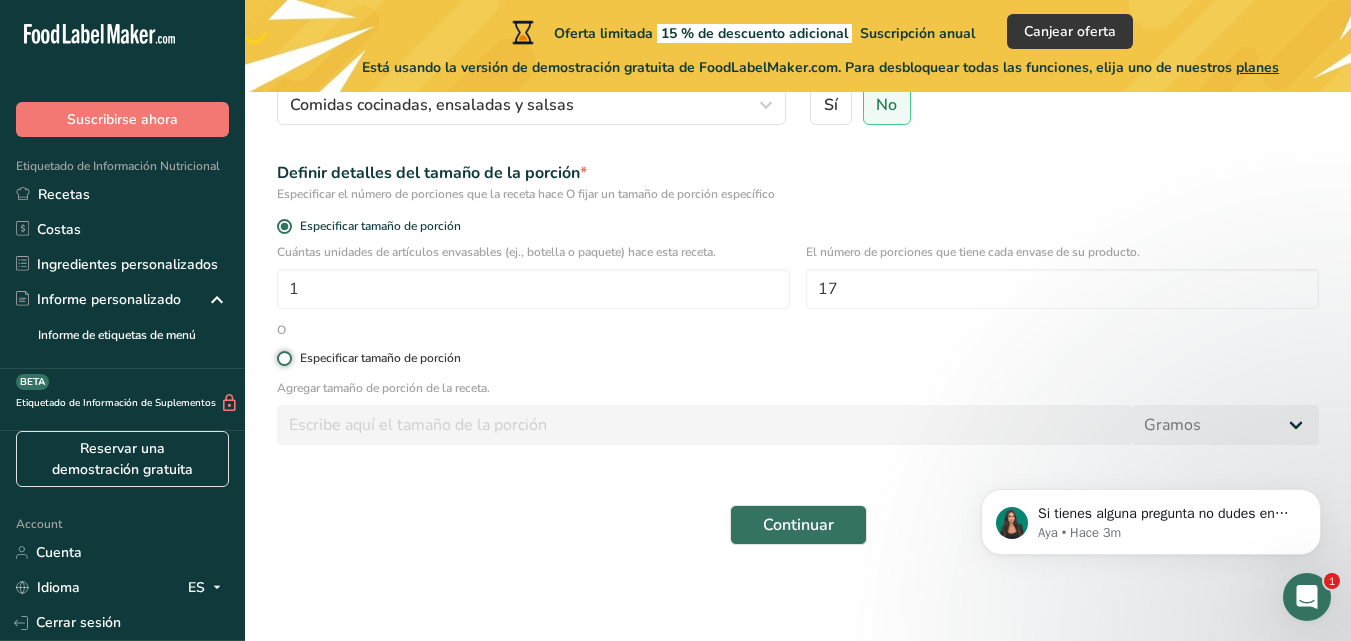 radio on "true" 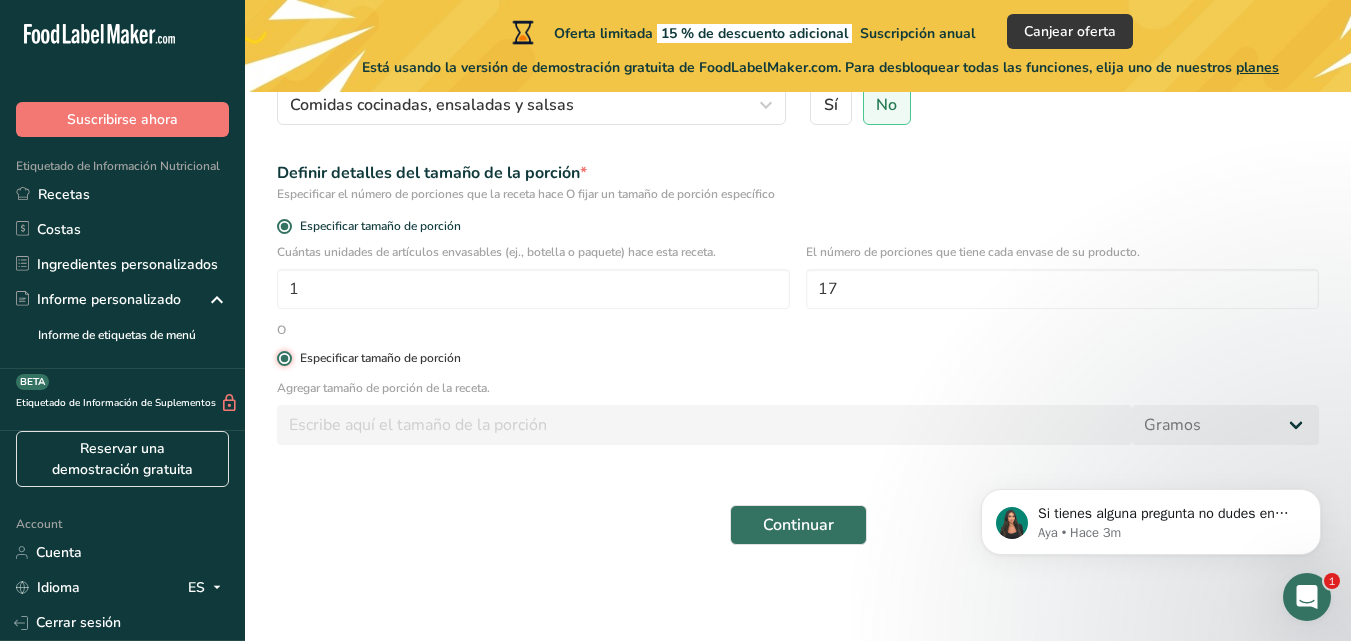 radio on "false" 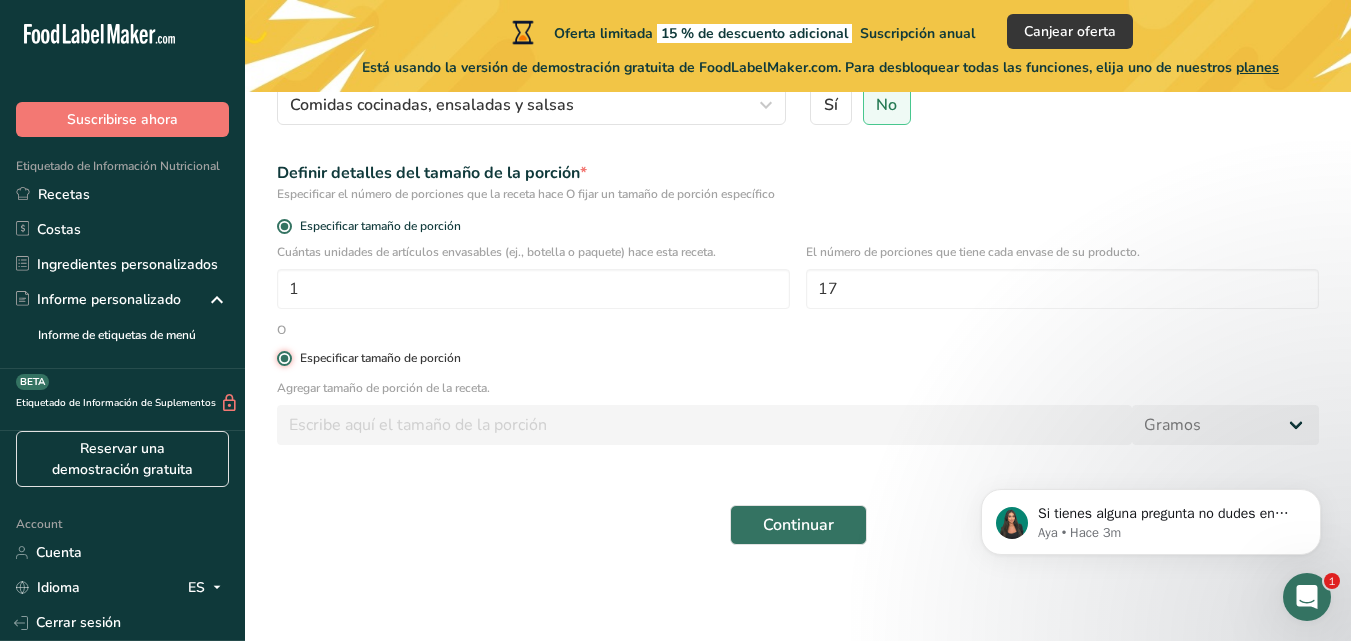 type 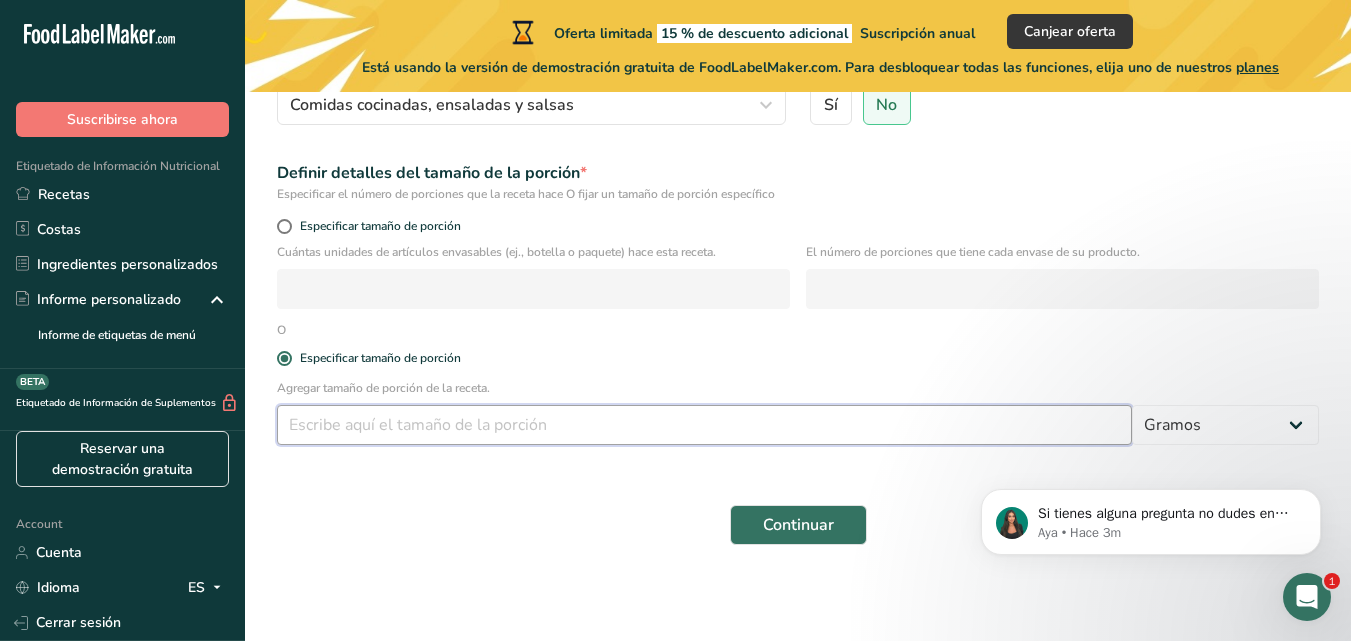 click at bounding box center (704, 425) 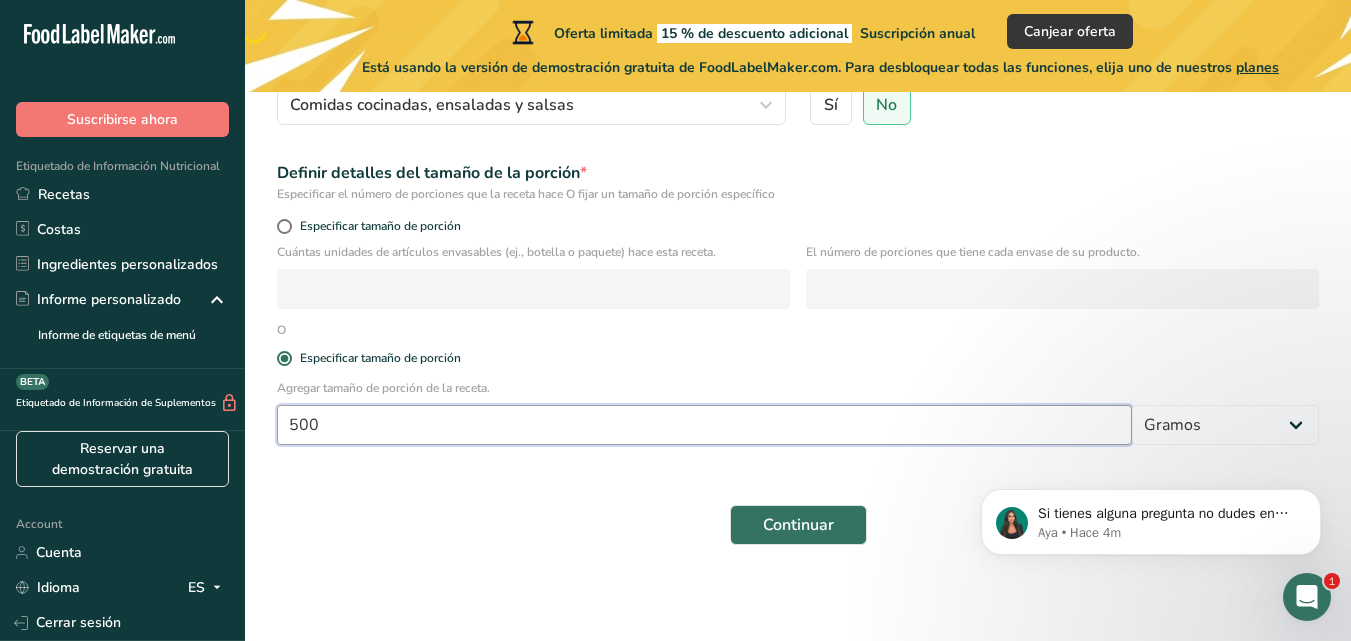 type on "500" 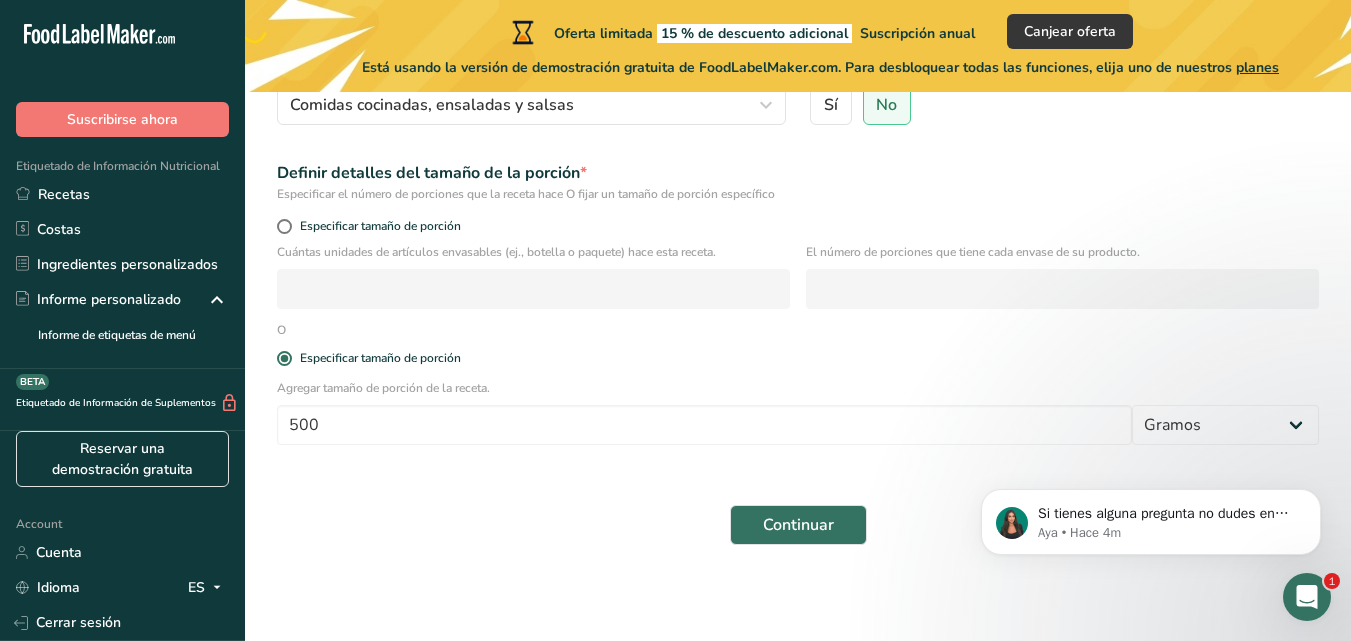click on "Especificar tamaño de porción" at bounding box center (798, 359) 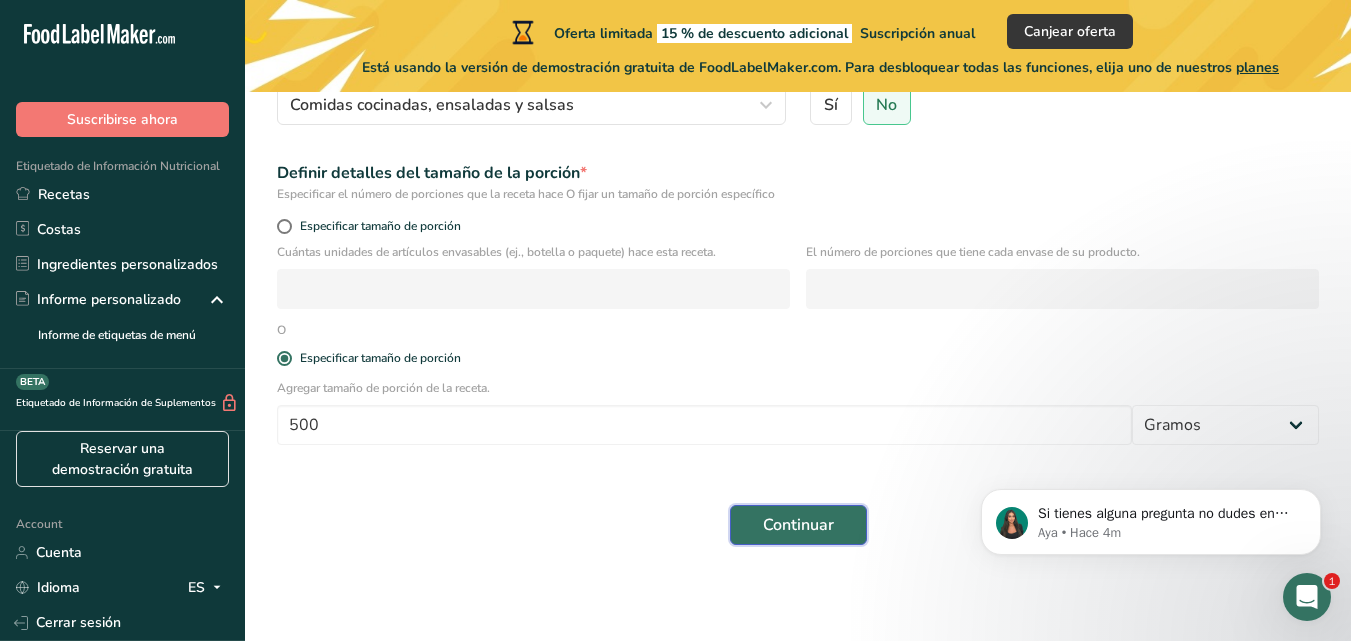 click on "Continuar" at bounding box center [798, 525] 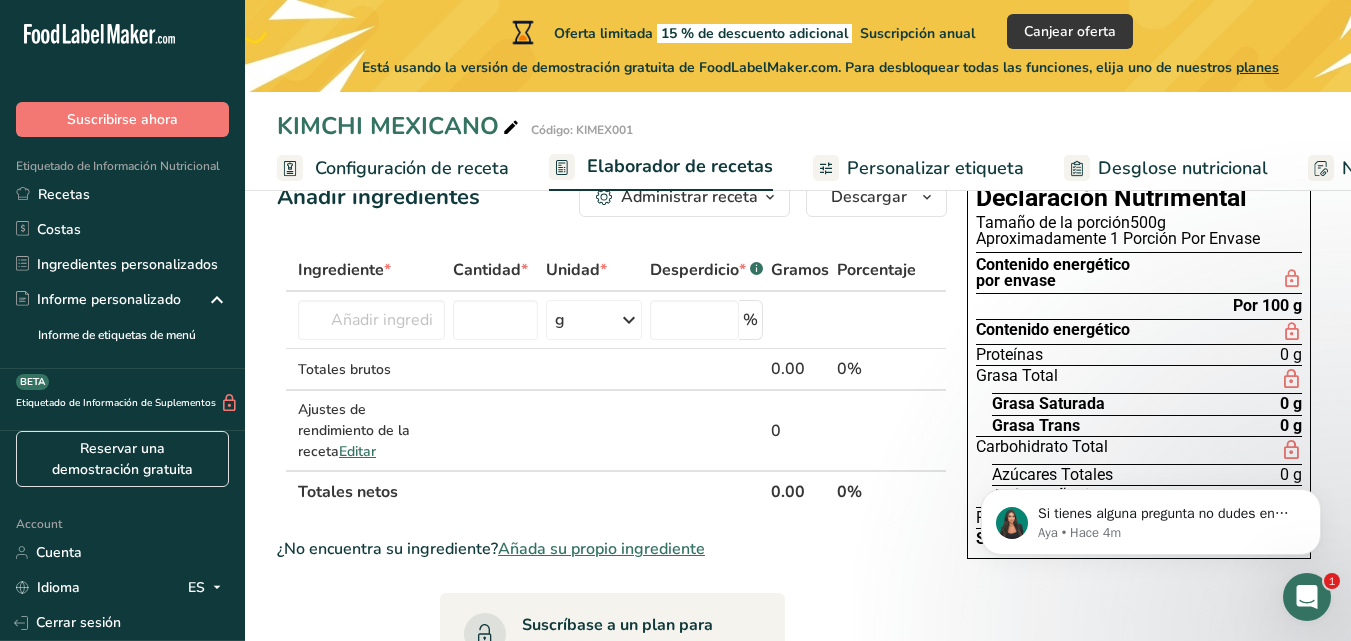 scroll, scrollTop: 86, scrollLeft: 0, axis: vertical 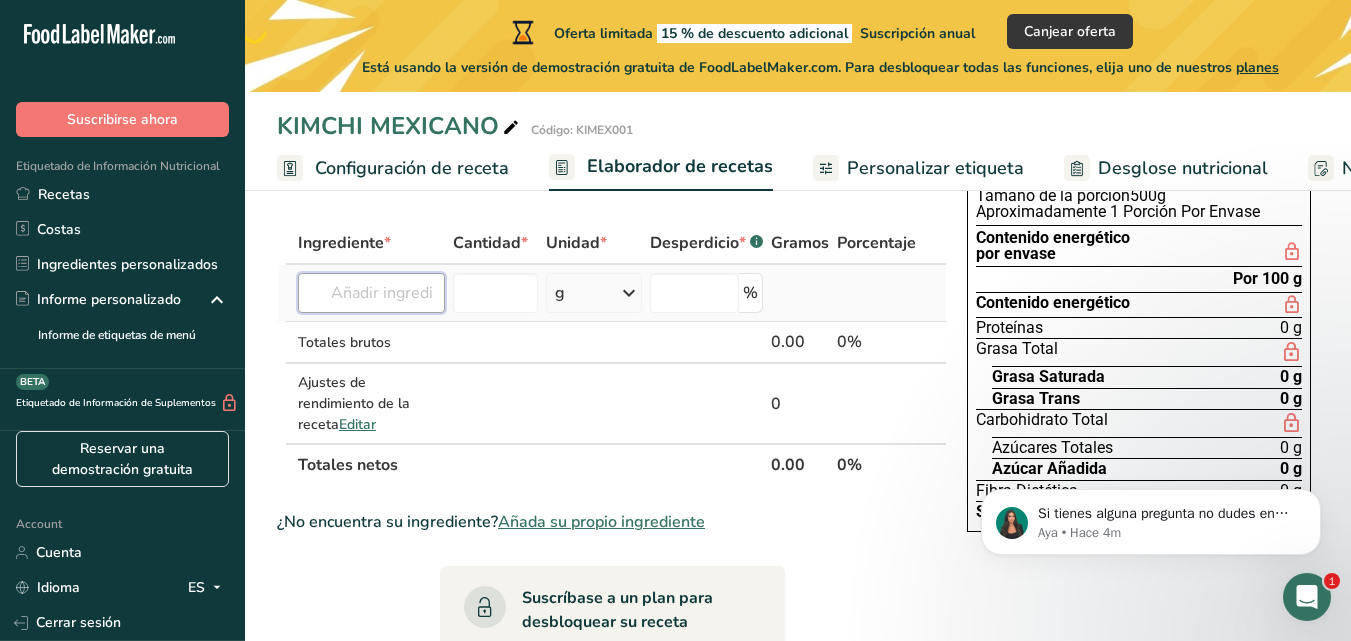 click at bounding box center [371, 293] 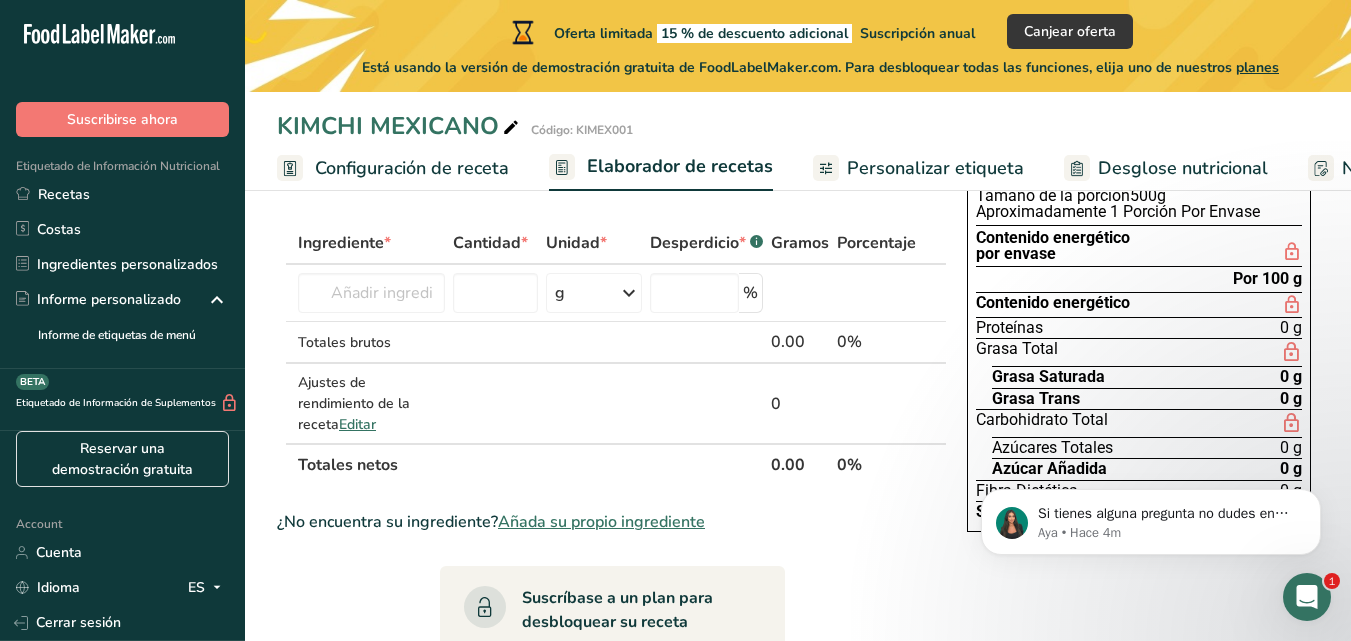 click on "Configuración de receta" at bounding box center [412, 168] 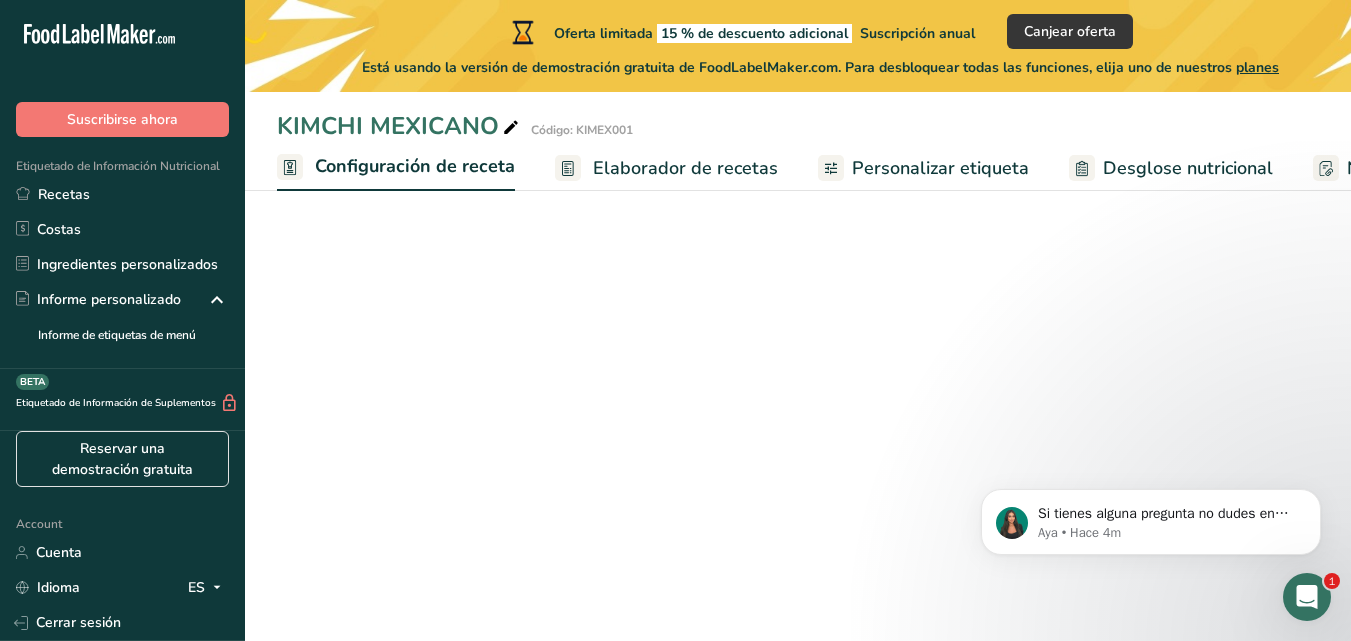 scroll, scrollTop: 0, scrollLeft: 7, axis: horizontal 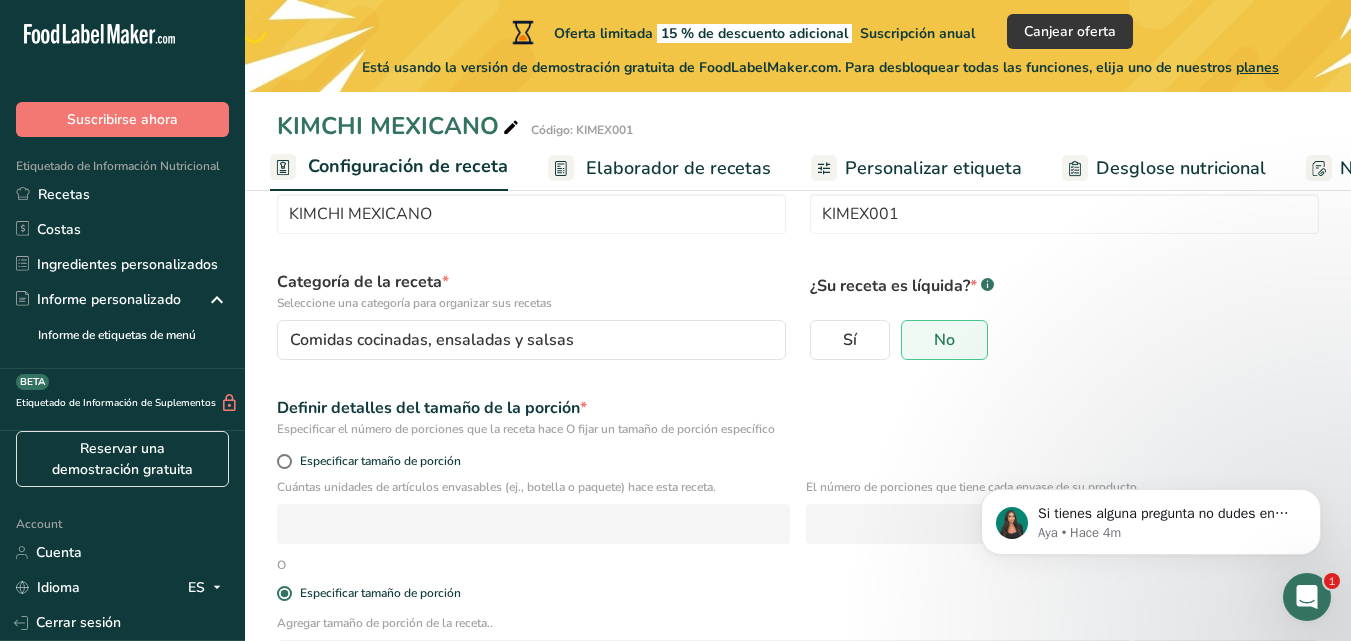 click on "Elaborador de recetas" at bounding box center [678, 168] 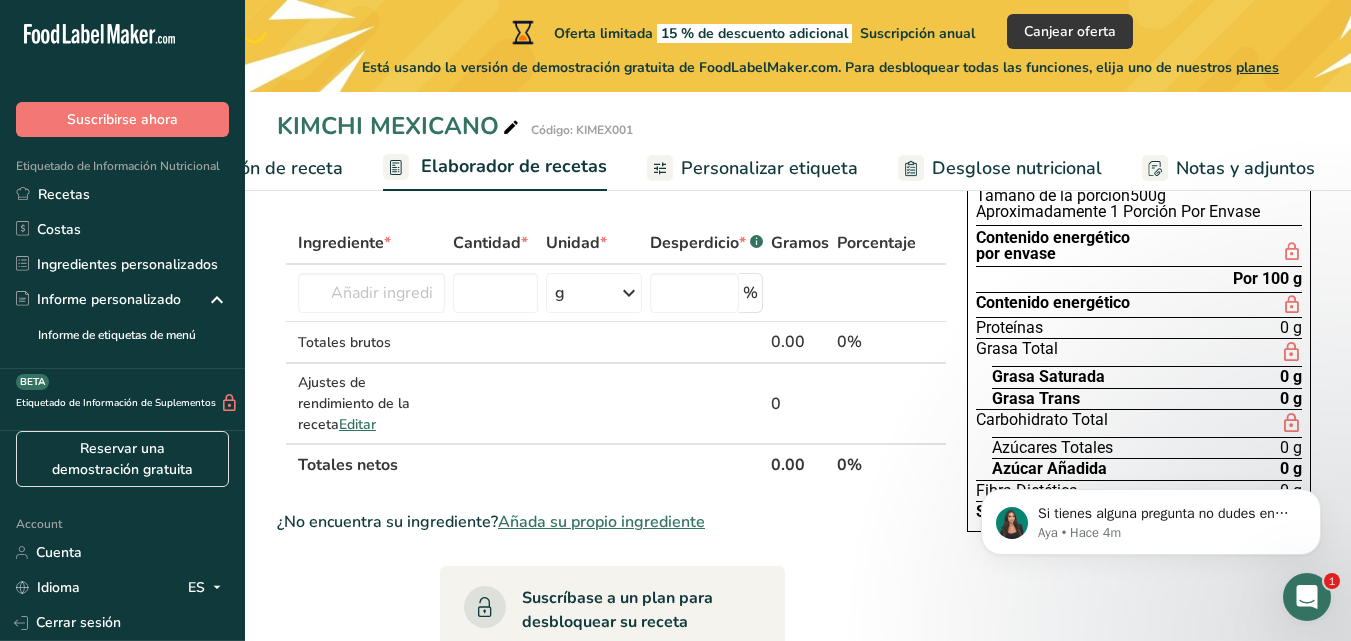 scroll, scrollTop: 0, scrollLeft: 278, axis: horizontal 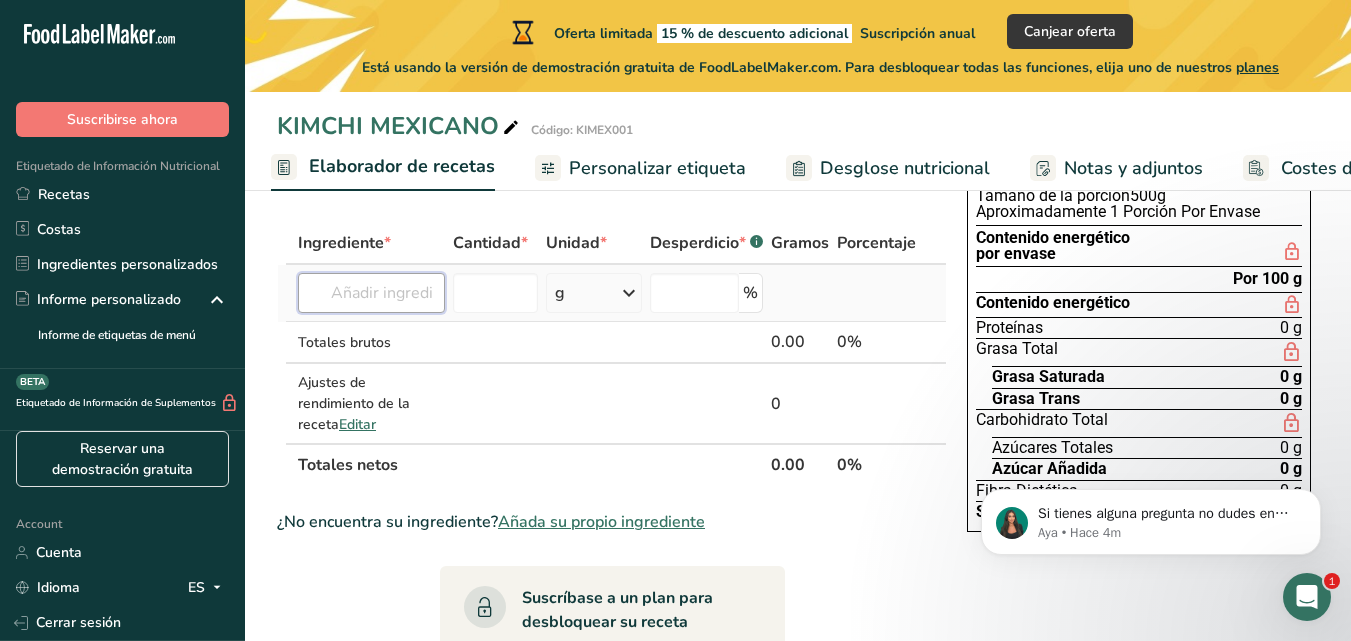click at bounding box center [371, 293] 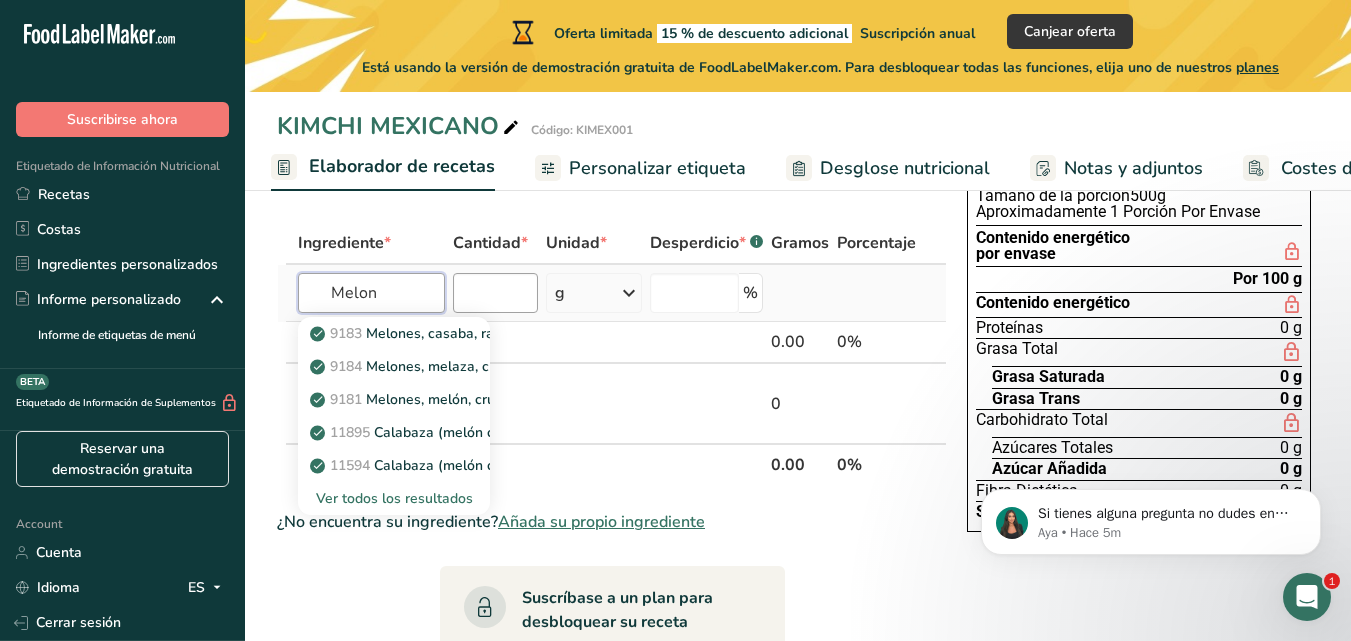 type on "Melon" 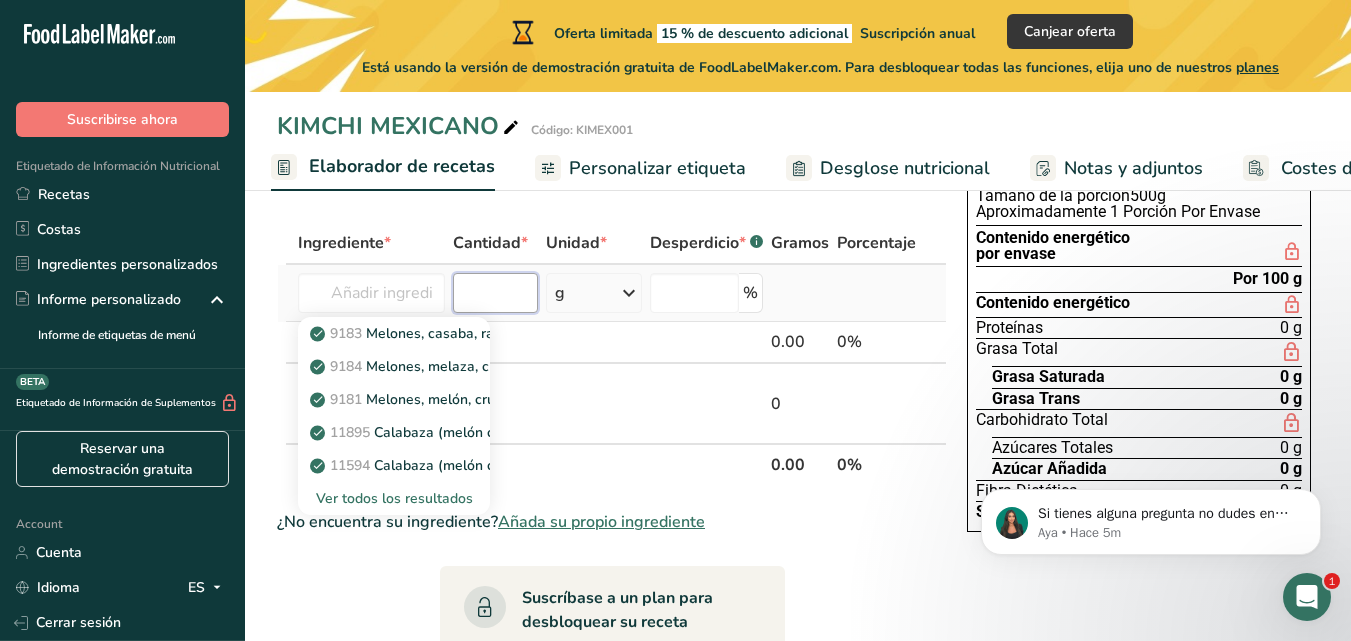 click at bounding box center (495, 293) 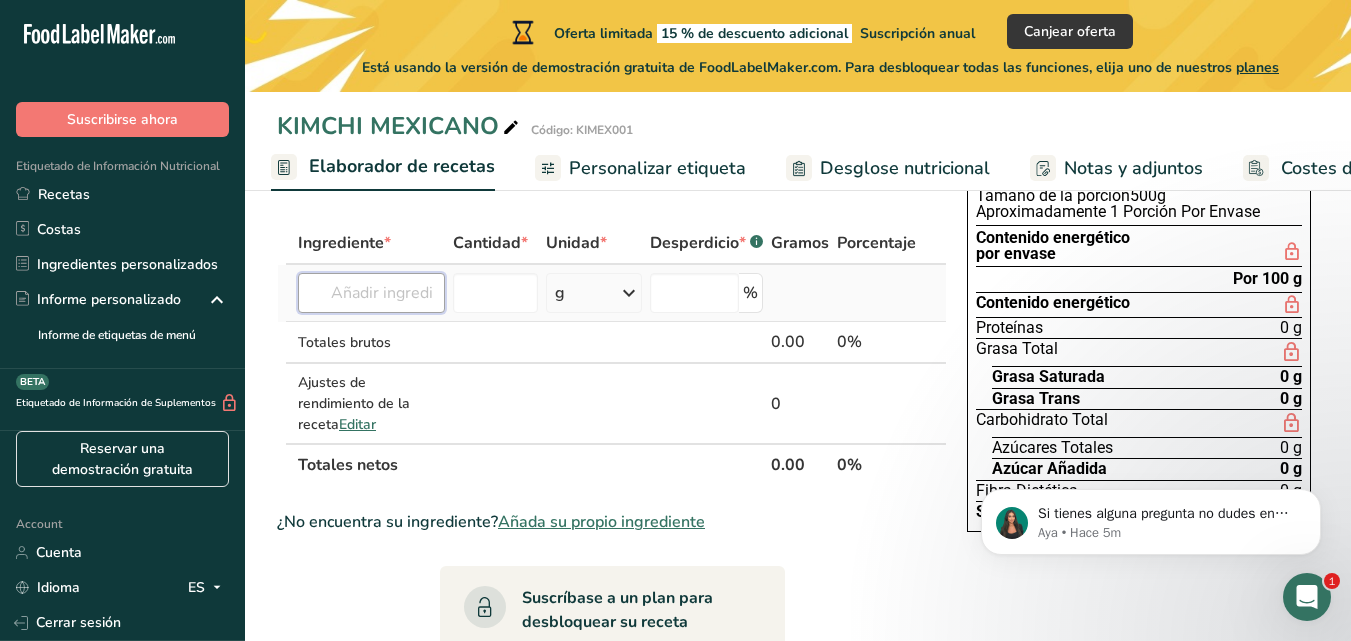 click at bounding box center (371, 293) 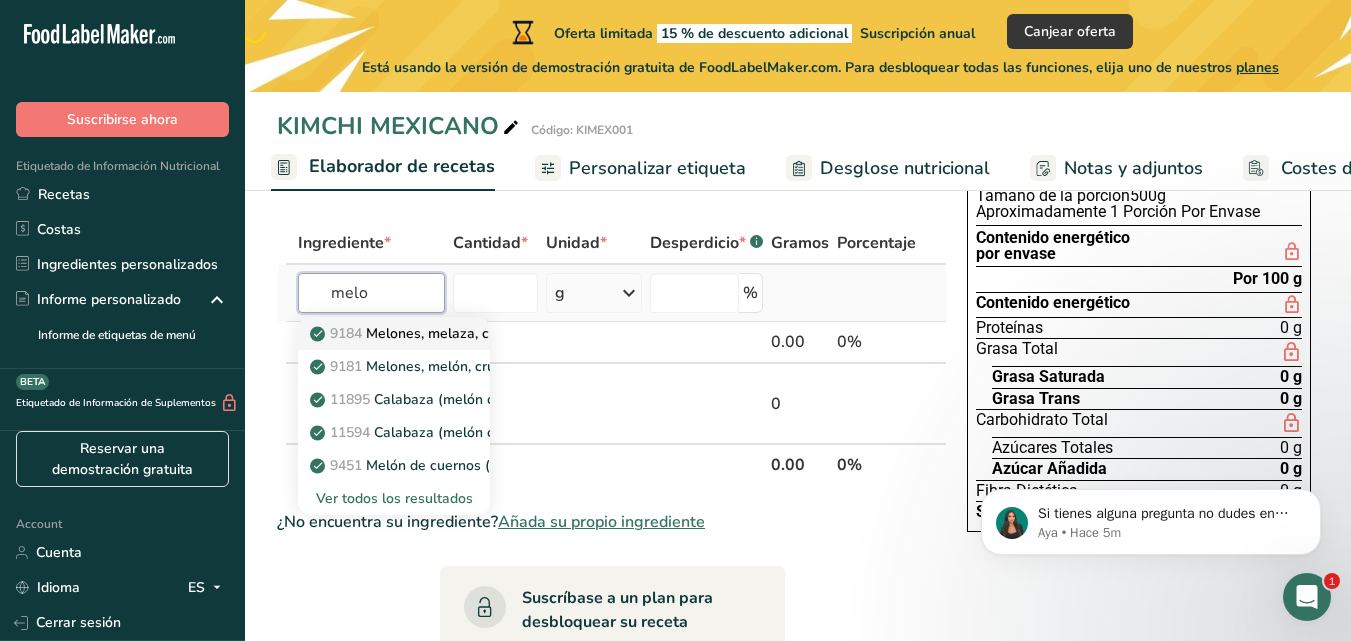 type on "melo" 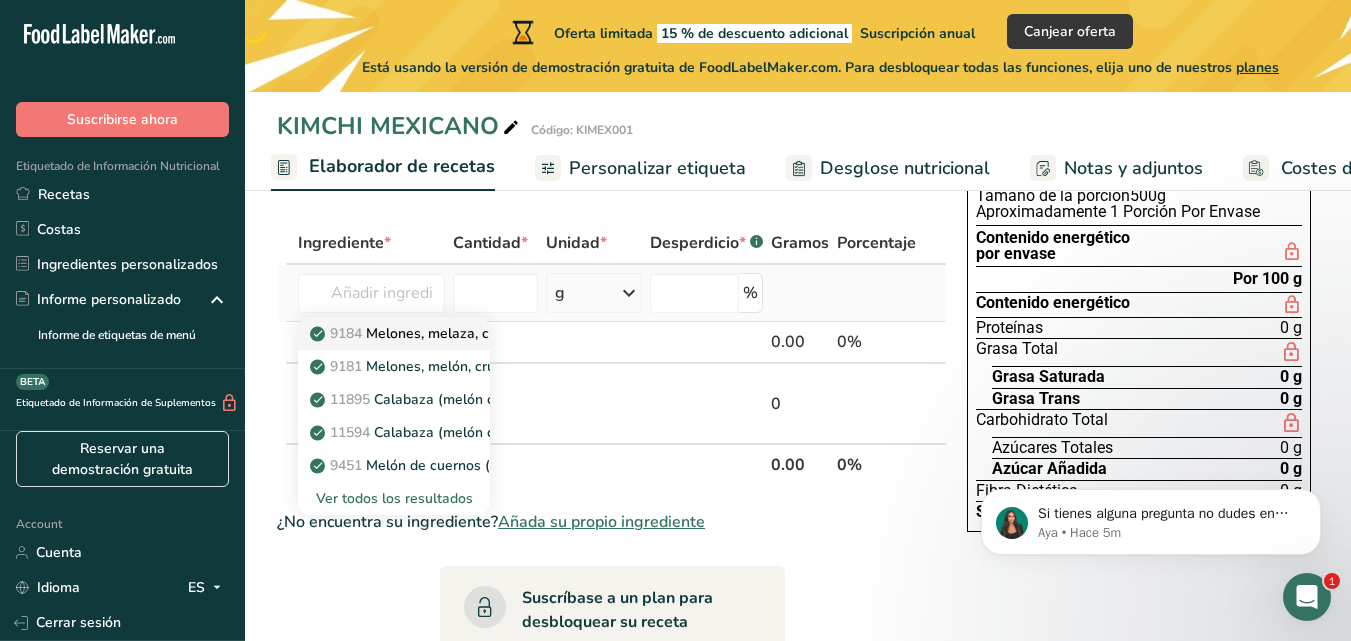 click on "9184
Melones, melaza, crudos" at bounding box center (419, 333) 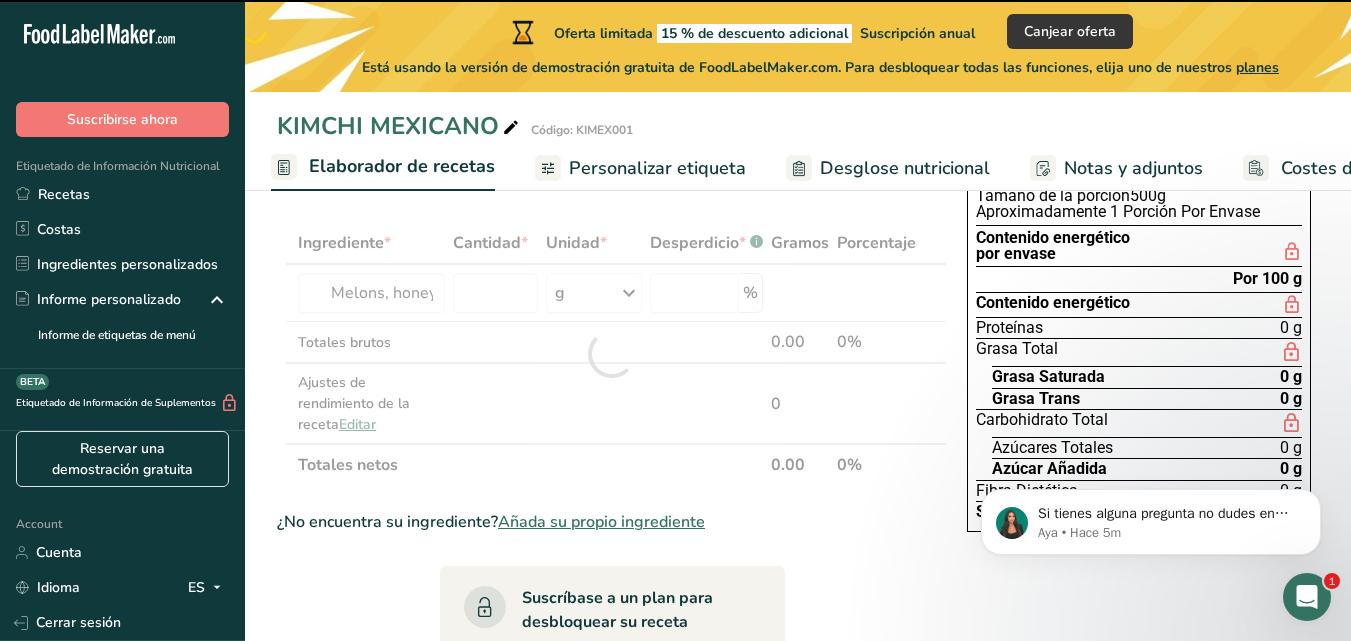 type on "0" 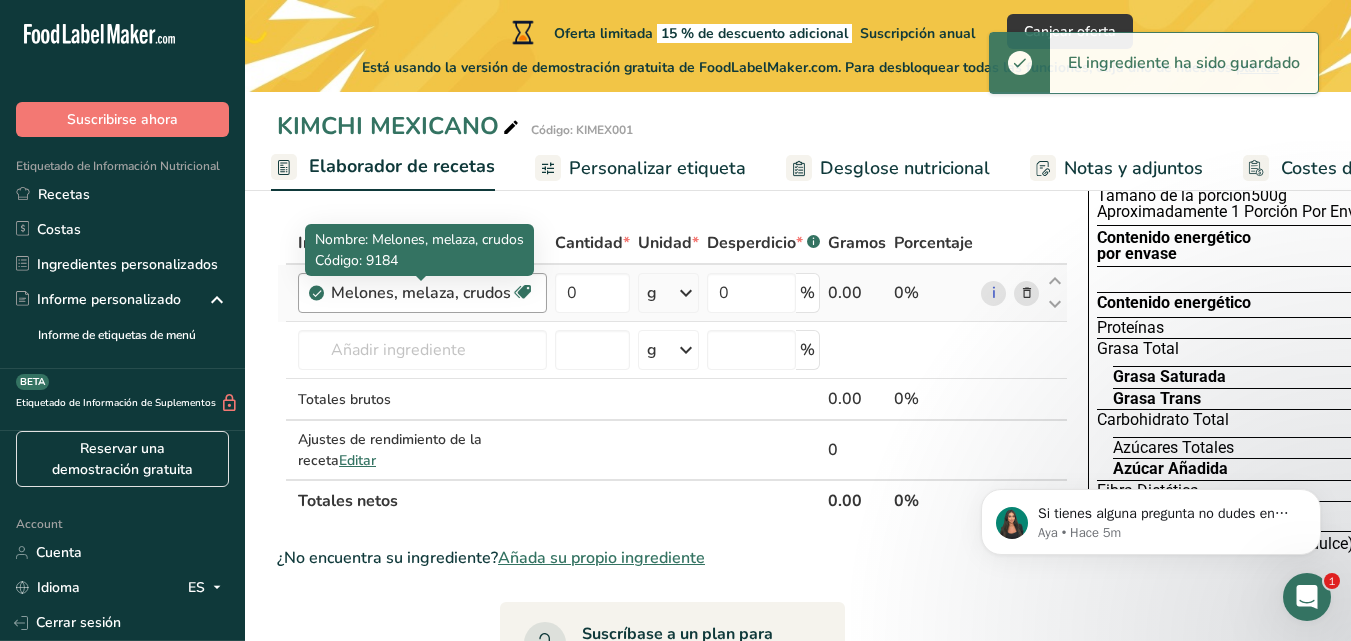 click on "Melones, melaza, crudos" at bounding box center [421, 293] 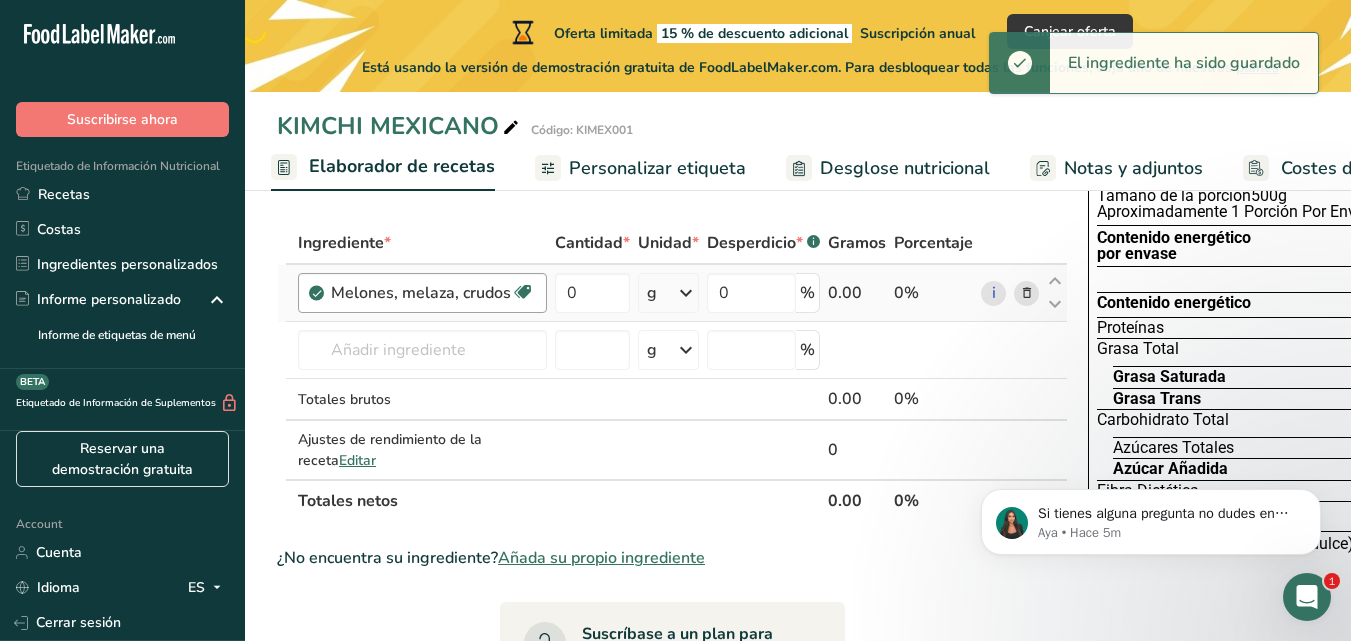 click on "Melones, melaza, crudos" at bounding box center [421, 293] 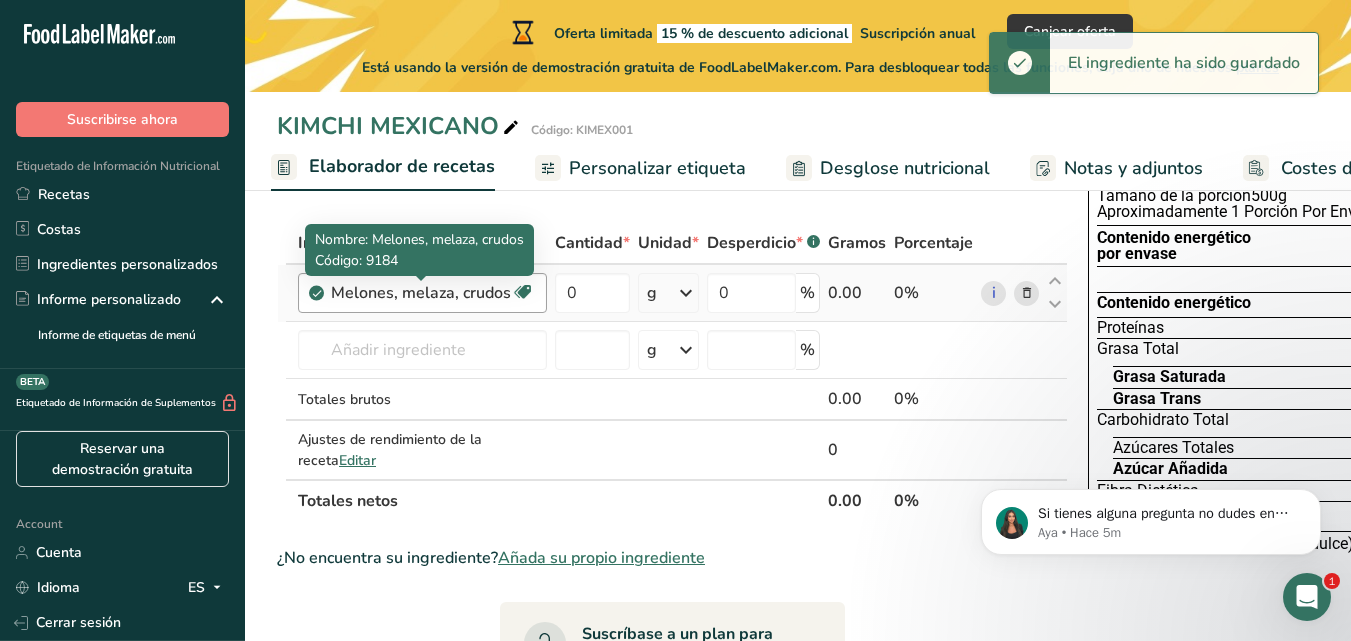 click on "Melones, melaza, crudos" at bounding box center [421, 293] 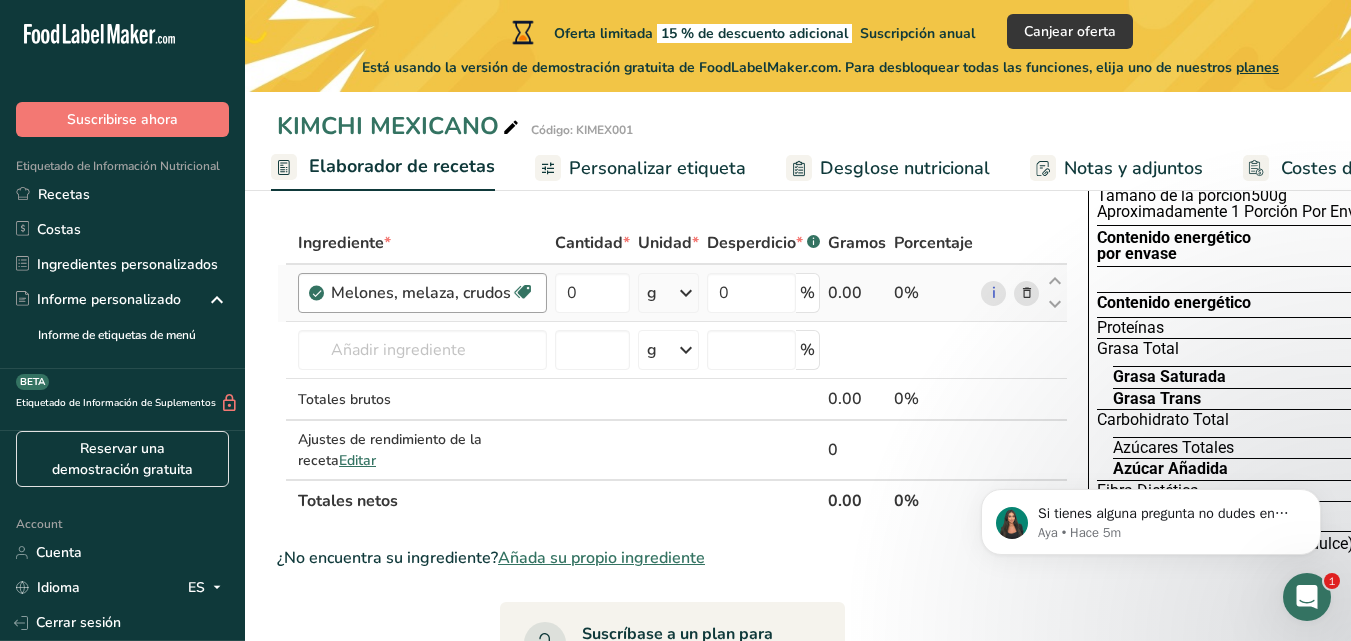 click on "Melones, melaza, crudos" at bounding box center [421, 293] 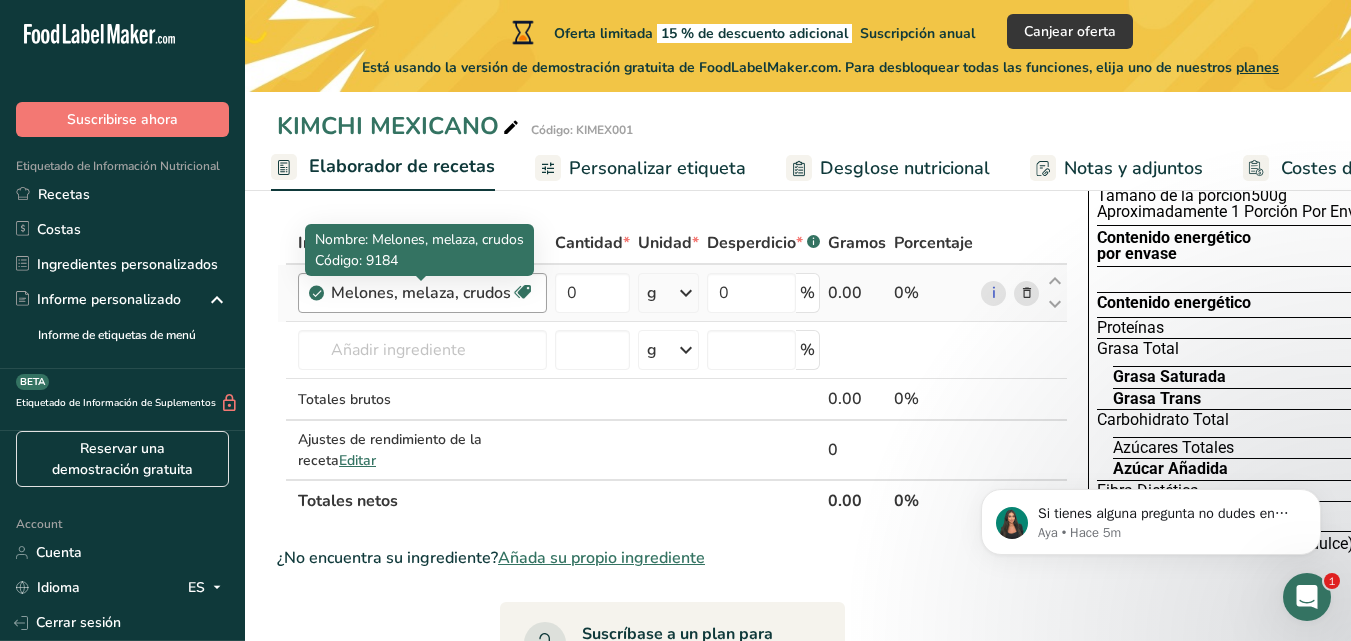 click on "Melones, melaza, crudos" at bounding box center [421, 293] 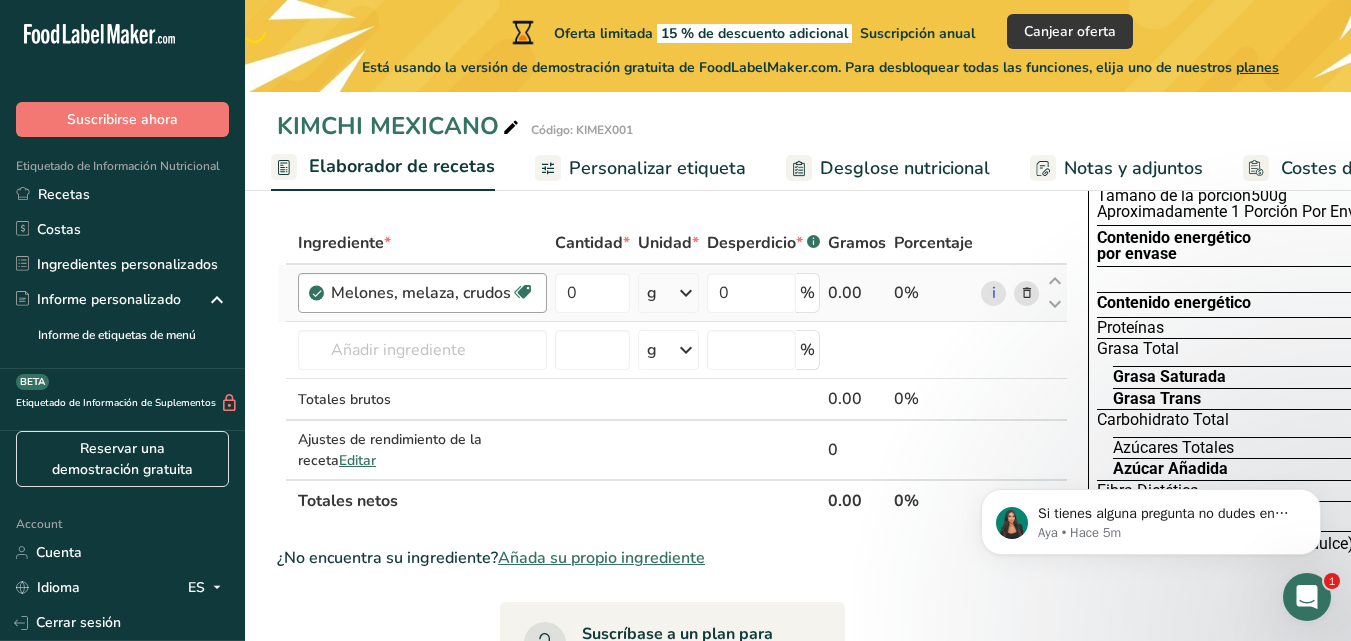 click on "Melones, melaza, crudos" at bounding box center [421, 293] 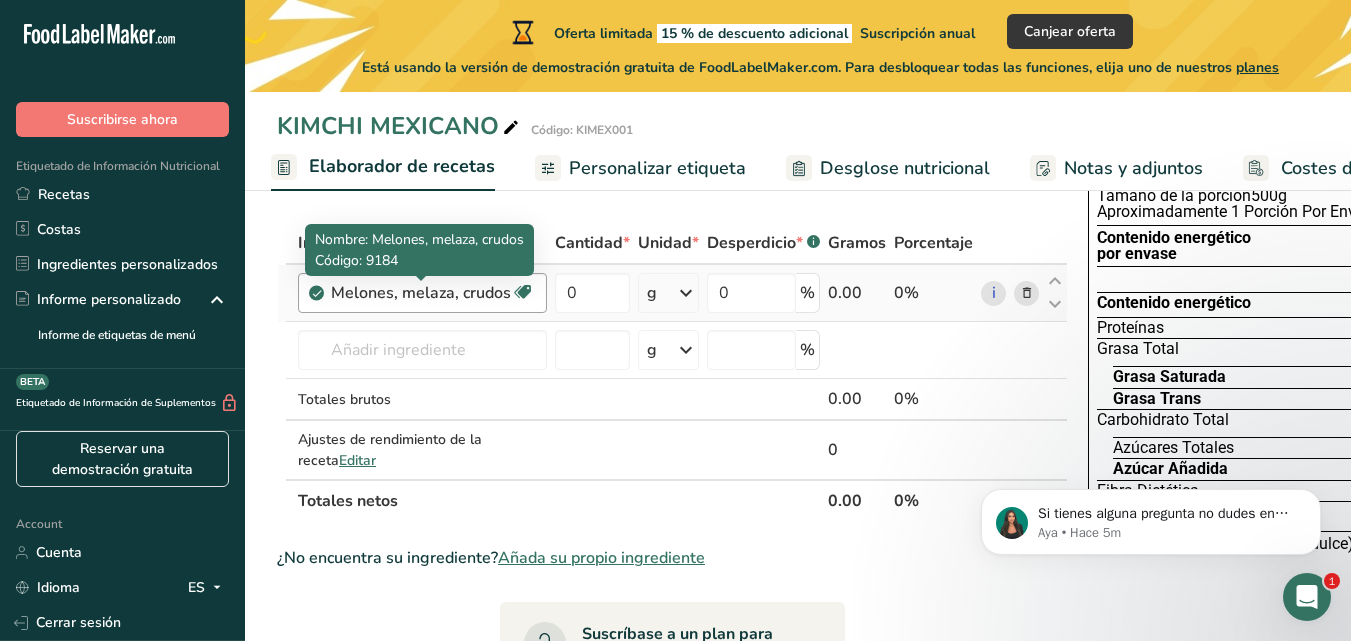 click on "Melones, melaza, crudos" at bounding box center (421, 293) 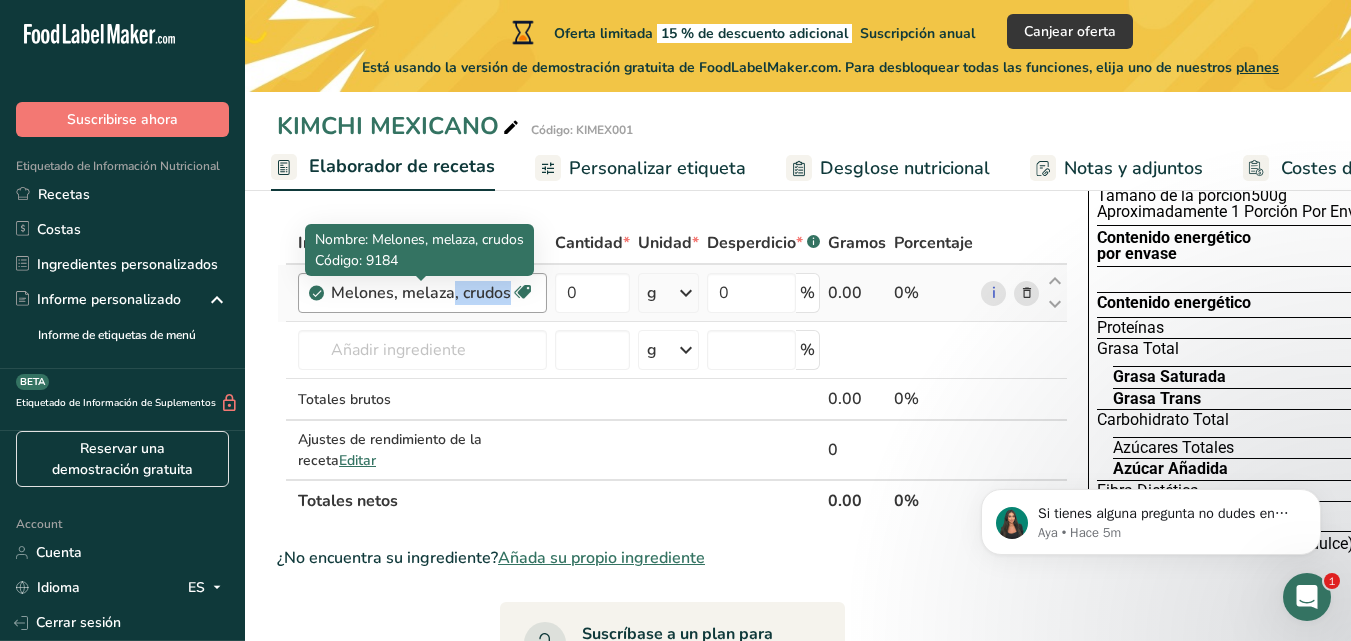 click on "Melones, melaza, crudos" at bounding box center (421, 293) 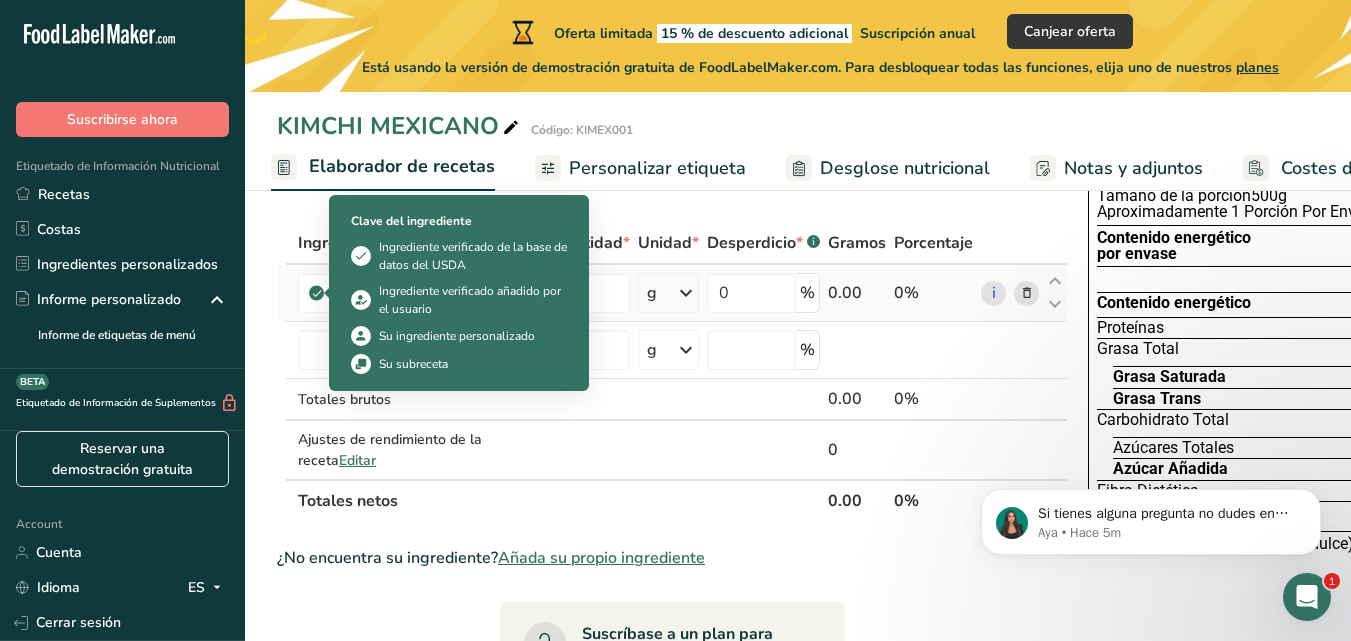 click at bounding box center [317, 293] 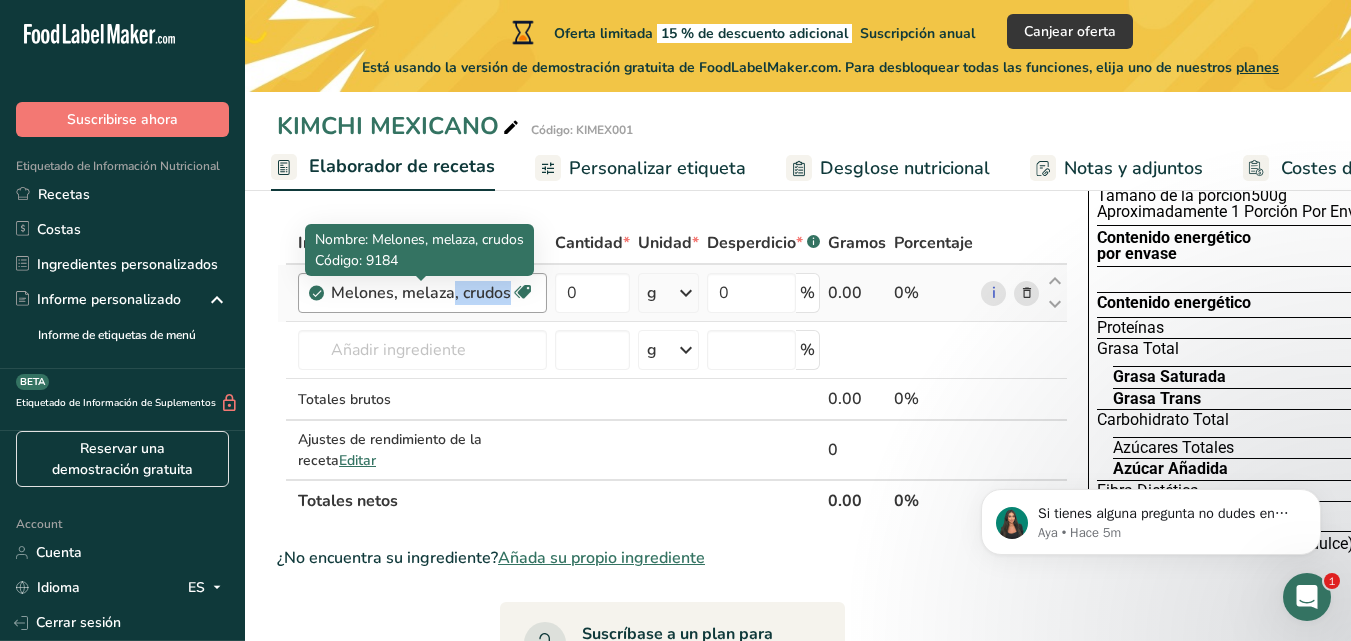 click on "Melones, melaza, crudos" at bounding box center [421, 293] 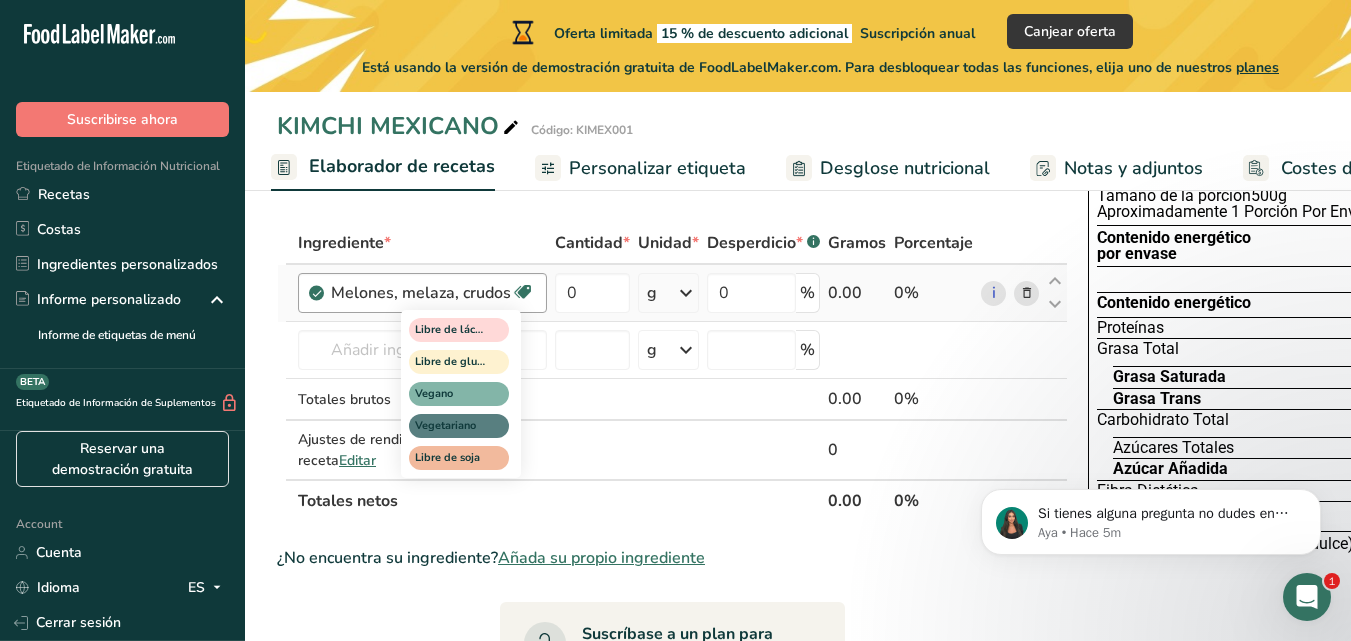click at bounding box center (523, 292) 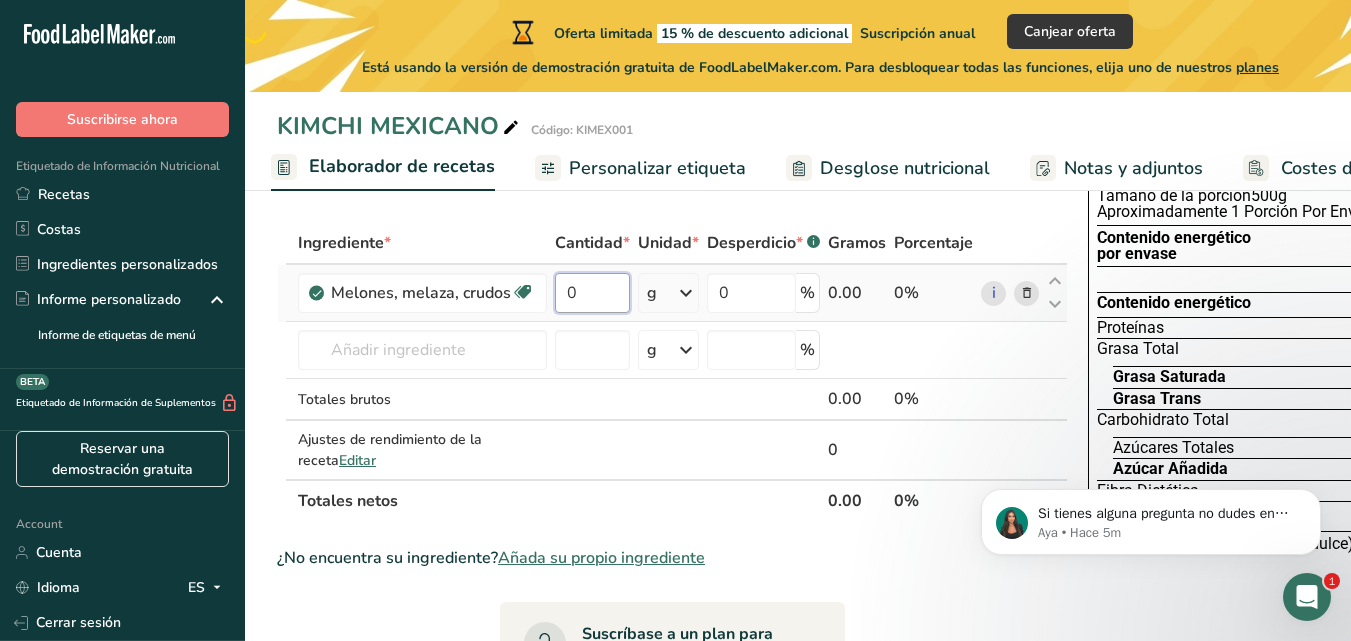 click on "0" at bounding box center (592, 293) 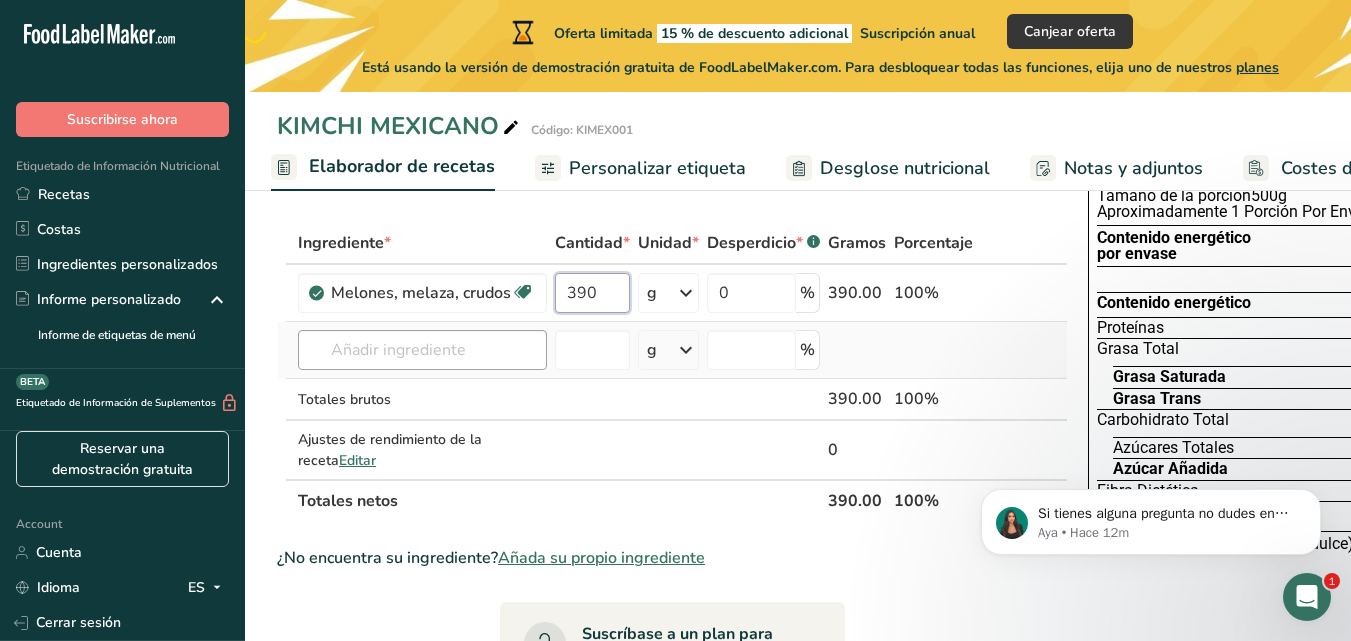 type on "390" 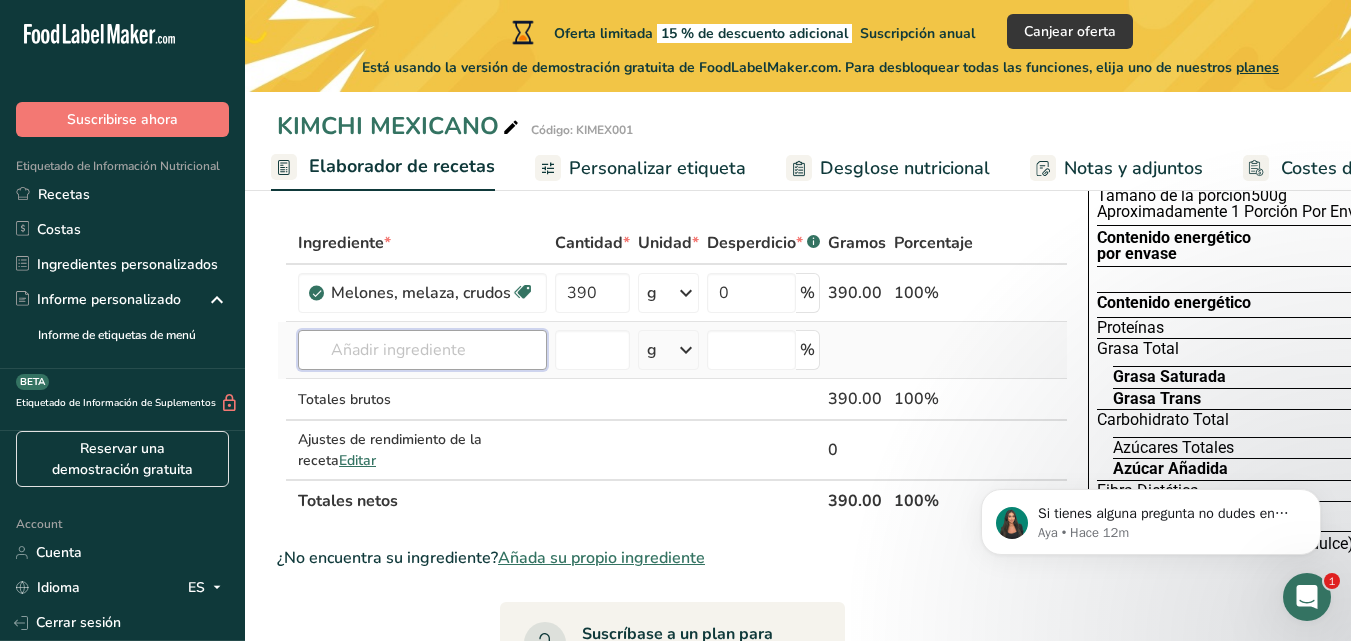 click on "Ingrediente *
Cantidad *
Unidad *
Desperdicio *   .a-a{fill:#347362;}.b-a{fill:#fff;}          Gramos
Porcentaje
Melones, melaza, crudos
Libre de lácteos
Libre de gluten
Vegano
Vegetariano
Libre de soja
390
g
Porciones
1 cup, diced (approx 20 pieces per cup)
1 cup, balls
1 melon (5-1/4" dia)
Ver más
Unidades de peso
g
kg
mg
Ver más
Unidades de volumen
litro
Las unidades de volumen requieren una conversión de densidad. Si conoce la densidad de su ingrediente, introdúzcala a continuación. De lo contrario, haga clic en "RIA", nuestra asistente regulatoria de IA, quien podrá ayudarle." at bounding box center (672, 372) 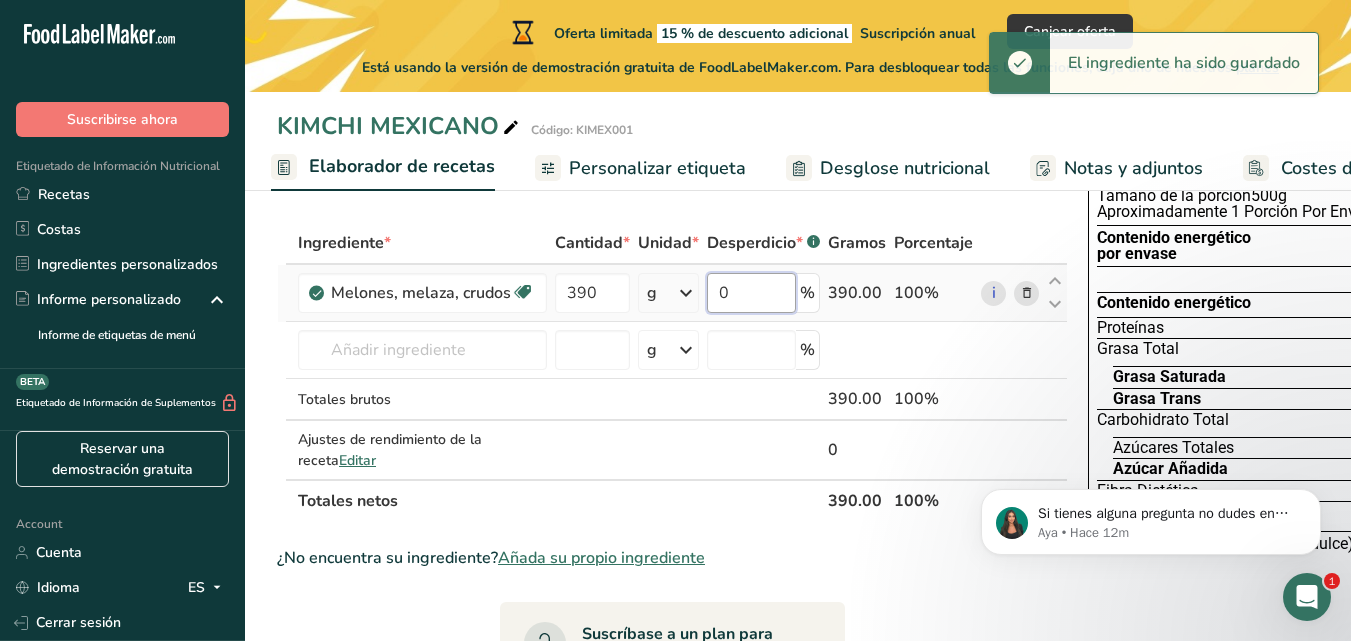click on "0" at bounding box center [751, 293] 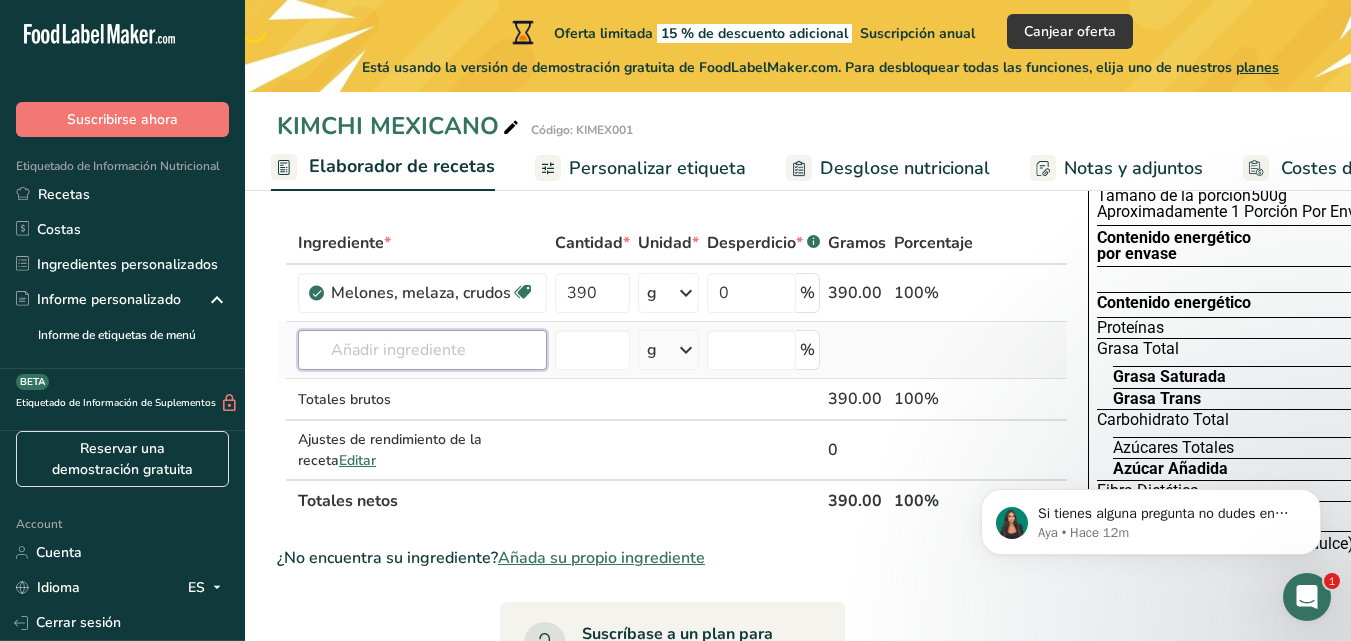 click on "Ingrediente *
Cantidad *
Unidad *
Desperdicio *   .a-a{fill:#347362;}.b-a{fill:#fff;}          Gramos
Porcentaje
Melones, melaza, crudos
Libre de lácteos
Libre de gluten
Vegano
Vegetariano
Libre de soja
390
g
Porciones
1 cup, diced (approx 20 pieces per cup)
1 cup, balls
1 melon (5-1/4" dia)
Ver más
Unidades de peso
g
kg
mg
Ver más
Unidades de volumen
litro
Las unidades de volumen requieren una conversión de densidad. Si conoce la densidad de su ingrediente, introdúzcala a continuación. De lo contrario, haga clic en "RIA", nuestra asistente regulatoria de IA, quien podrá ayudarle." at bounding box center (672, 372) 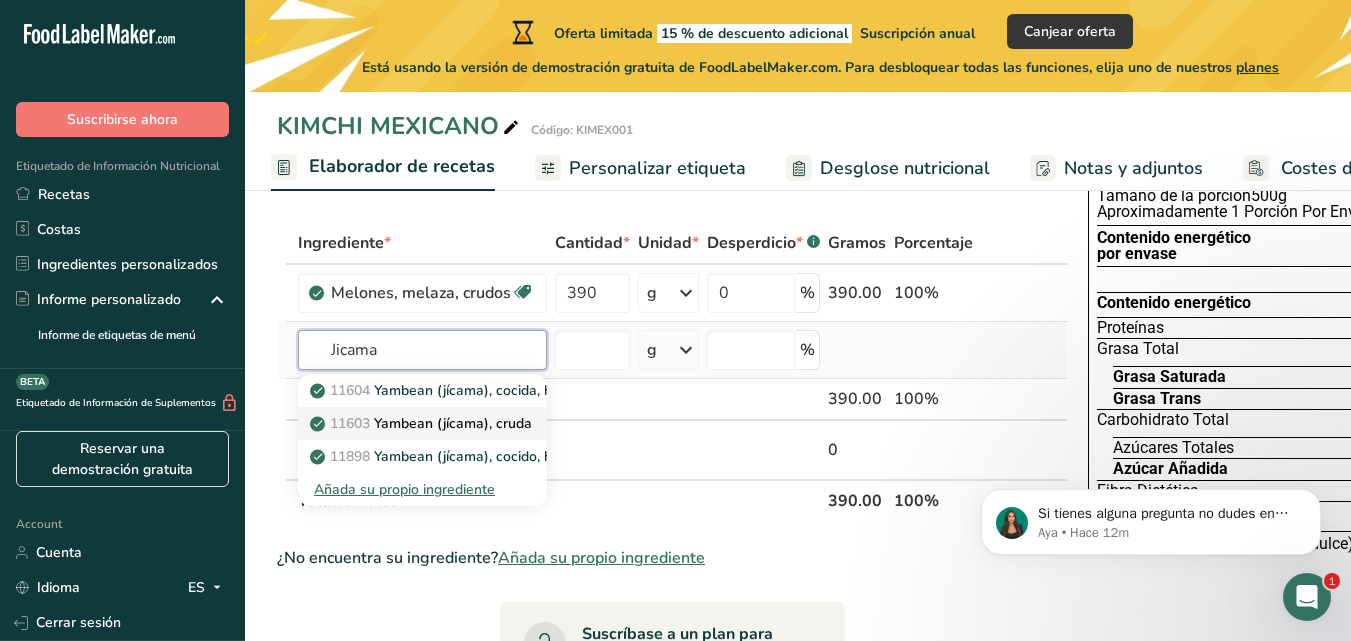 type on "Jicama" 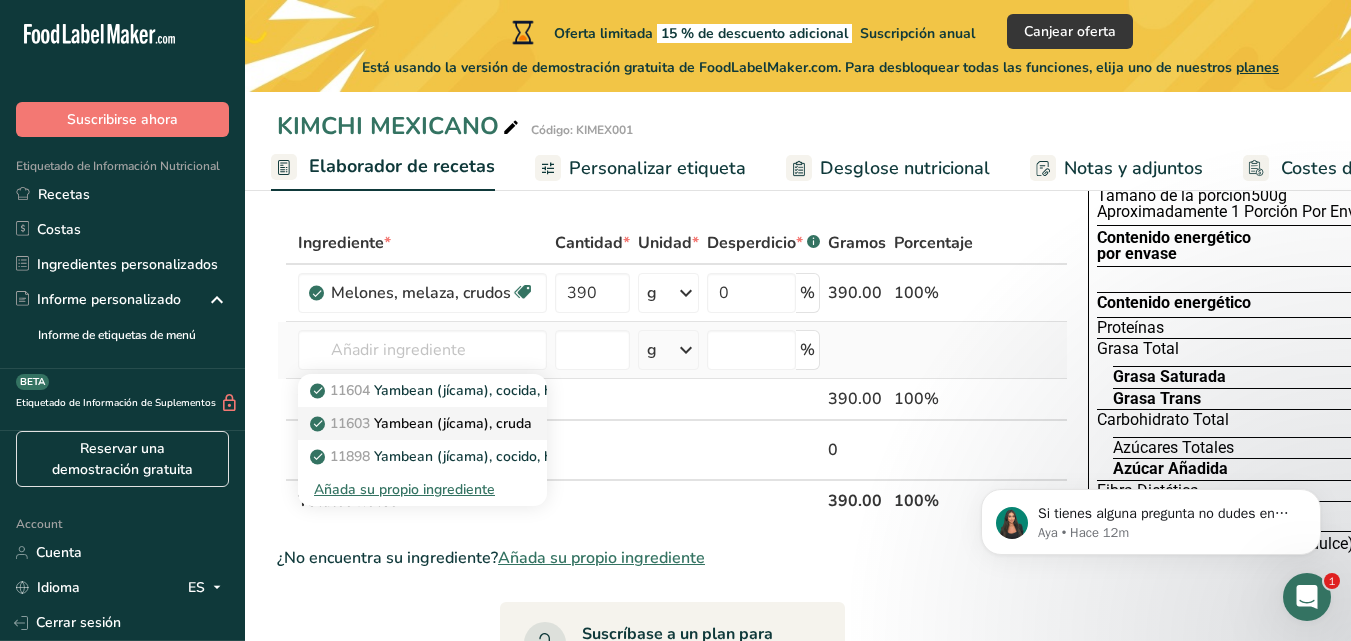 click on "11603
Yambean (jícama), cruda" at bounding box center [423, 423] 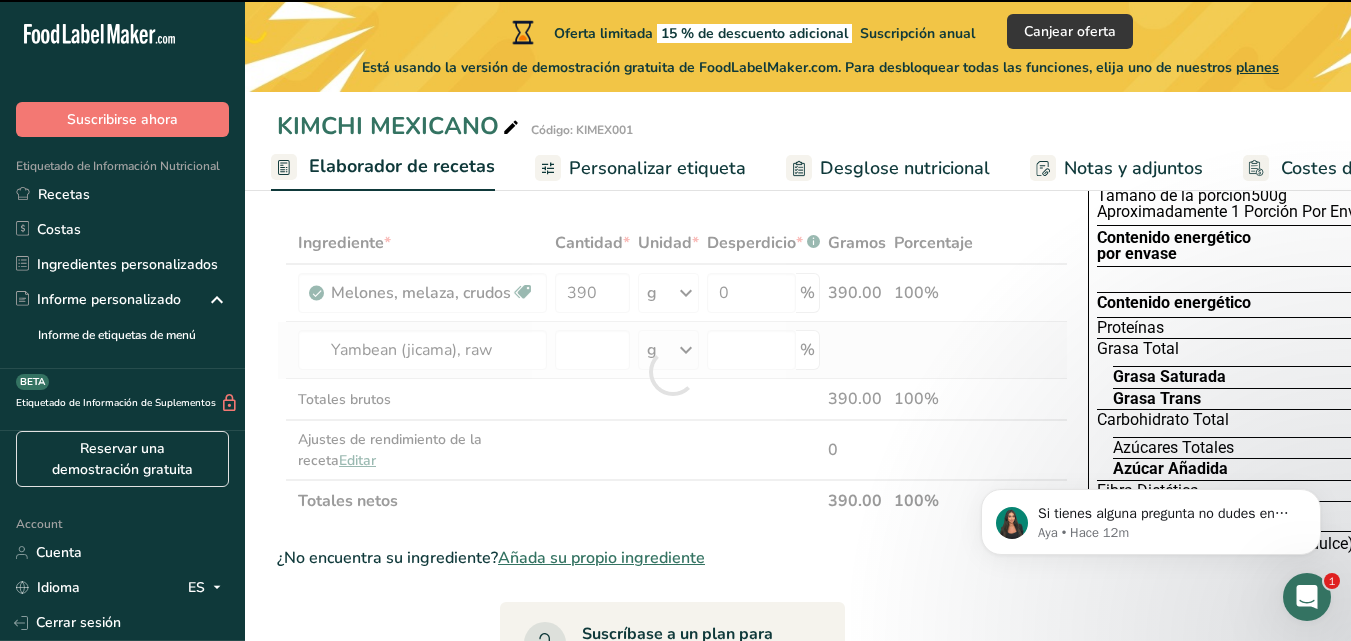 type on "0" 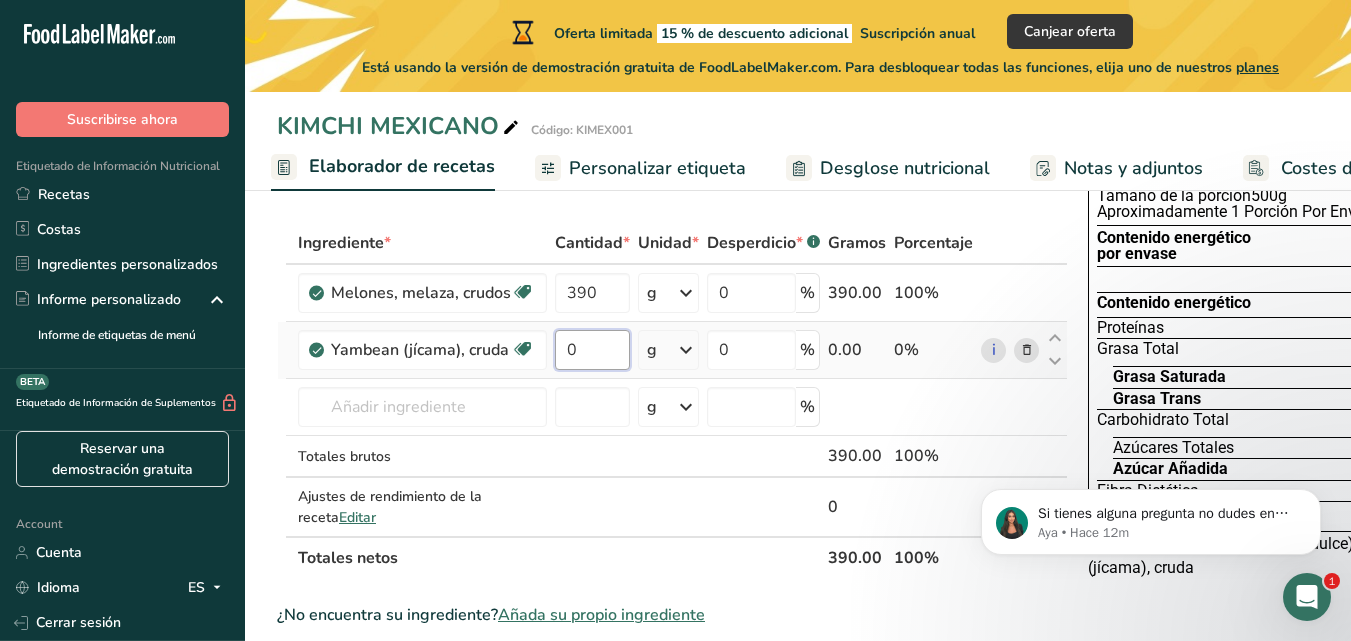 click on "0" at bounding box center (592, 350) 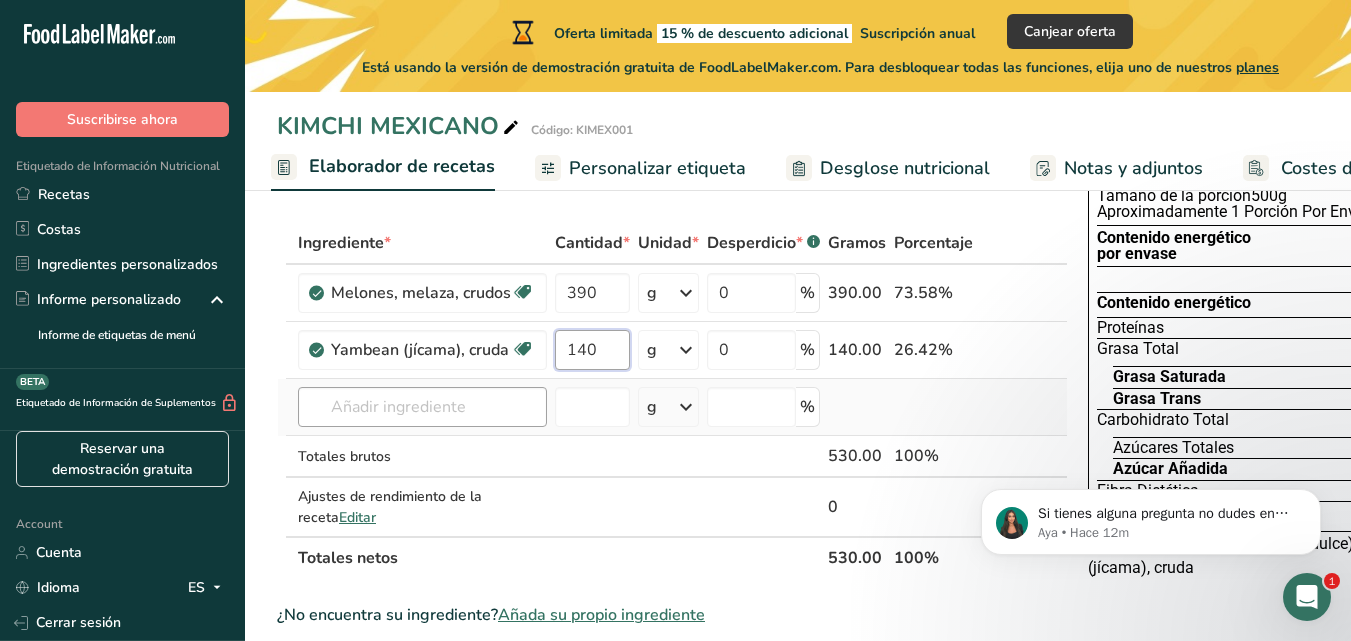 type on "140" 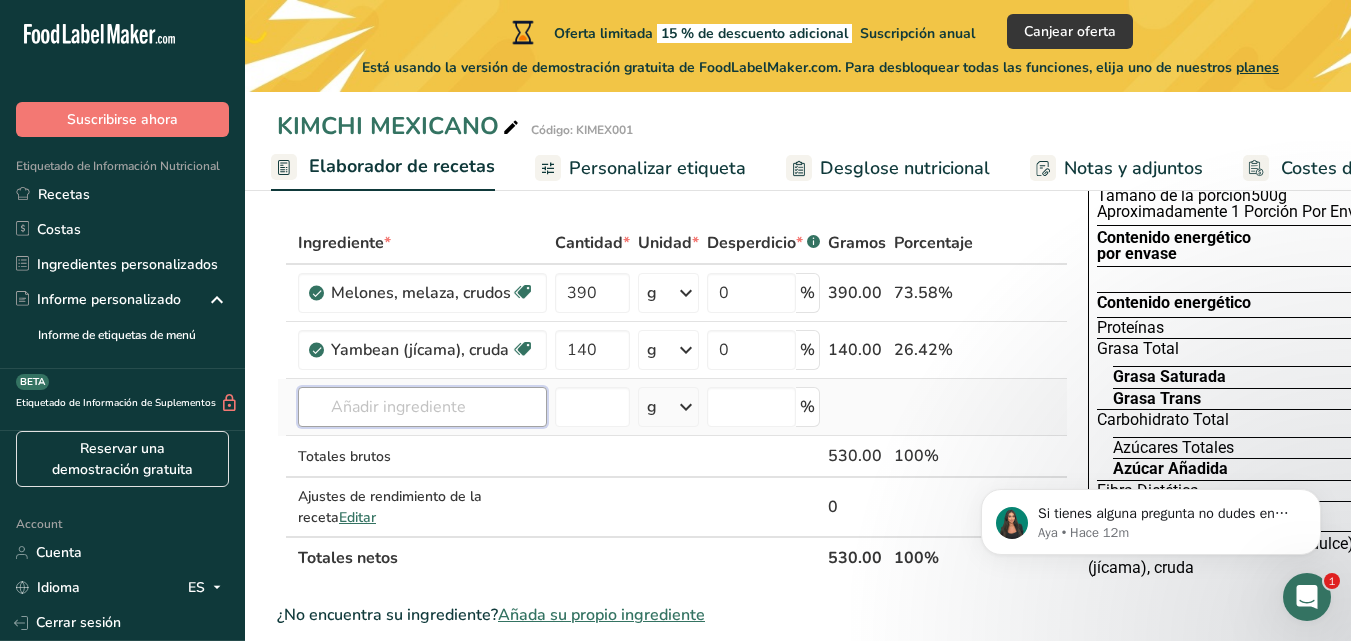 click on "Ingrediente *
Cantidad *
Unidad *
Desperdicio *   .a-a{fill:#347362;}.b-a{fill:#fff;}          Gramos
Porcentaje
Melones, melaza, crudos
Libre de lácteos
Libre de gluten
Vegano
Vegetariano
Libre de soja
390
g
Porciones
1 cup, diced (approx 20 pieces per cup)
1 cup, balls
1 melon (5-1/4" dia)
Ver más
Unidades de peso
g
kg
mg
Ver más
Unidades de volumen
litro
Las unidades de volumen requieren una conversión de densidad. Si conoce la densidad de su ingrediente, introdúzcala a continuación. De lo contrario, haga clic en "RIA", nuestra asistente regulatoria de IA, quien podrá ayudarle." at bounding box center [672, 400] 